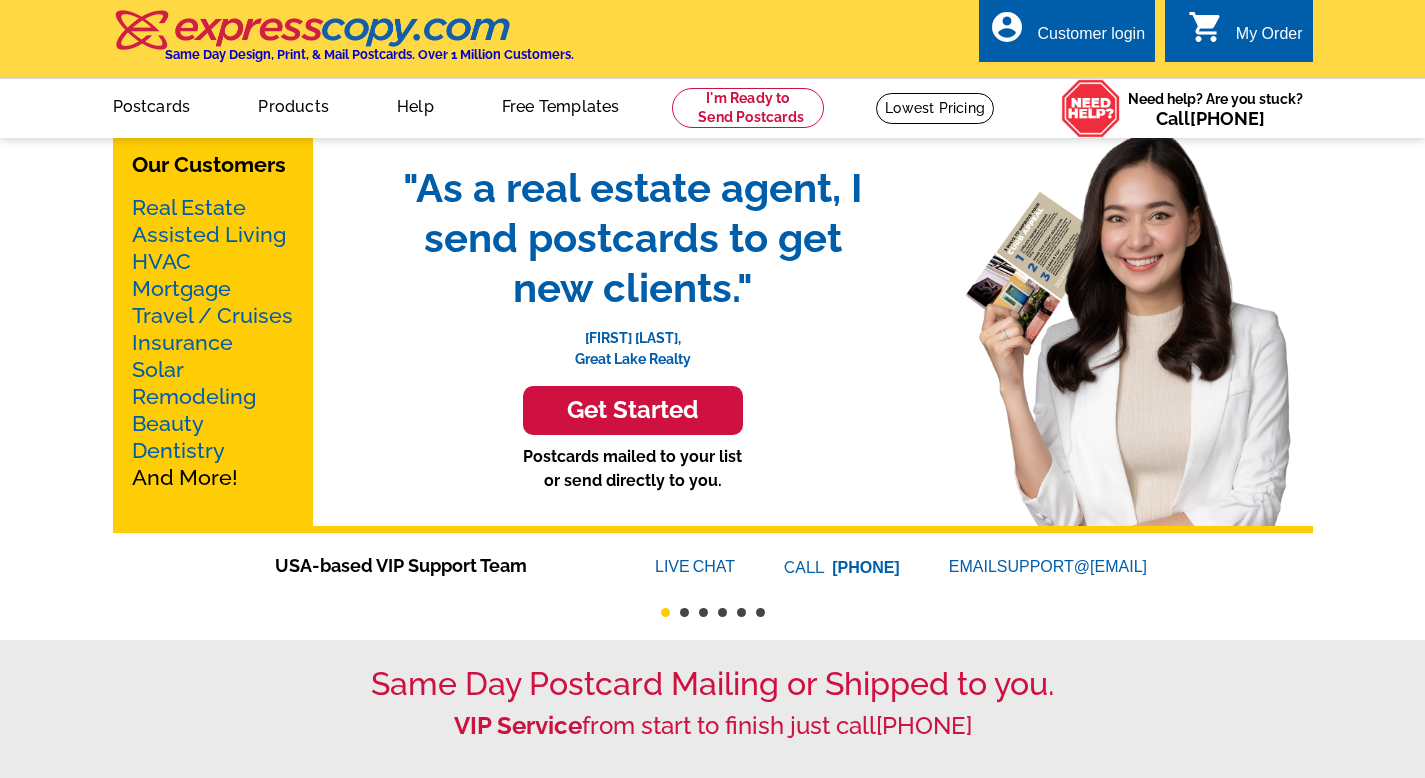 scroll, scrollTop: 0, scrollLeft: 0, axis: both 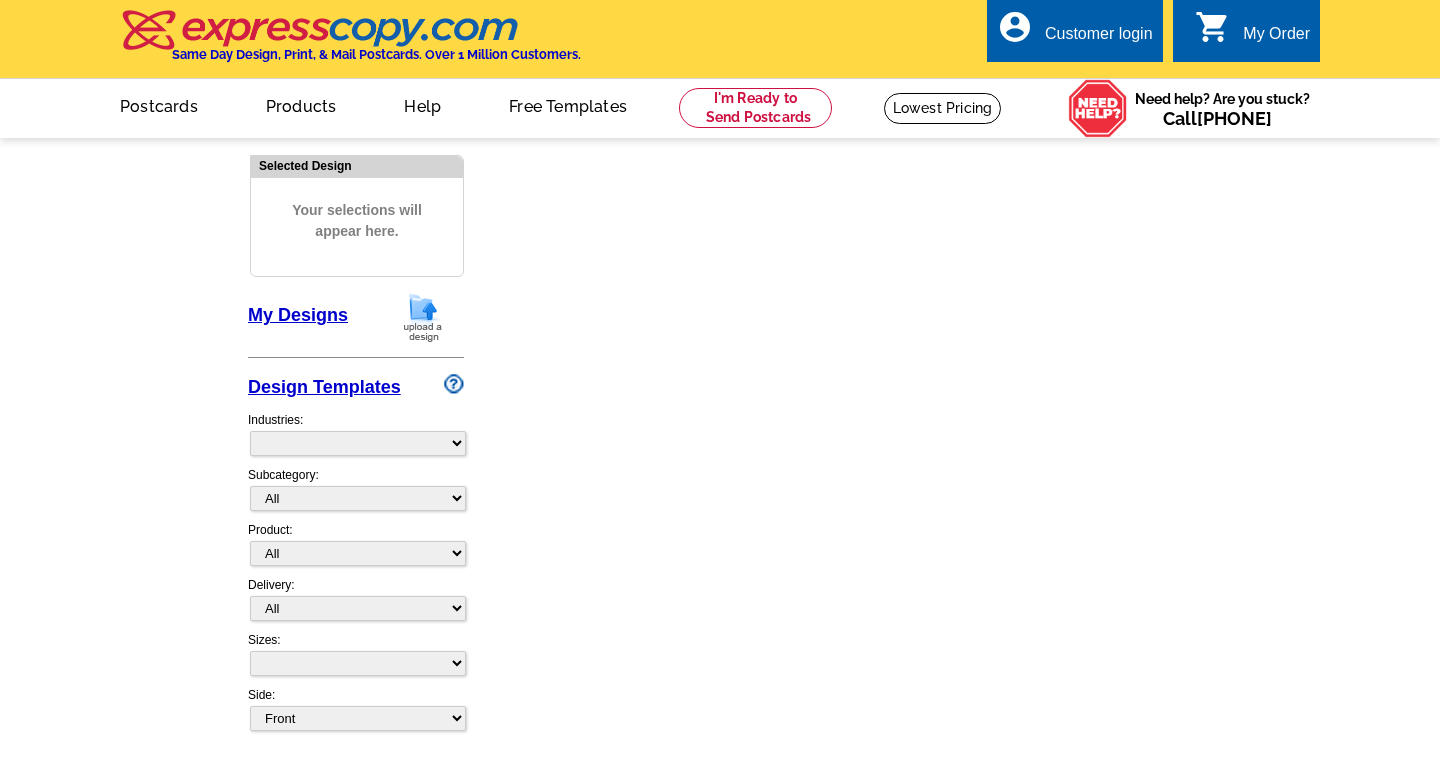 click on "Design Templates" at bounding box center (324, 387) 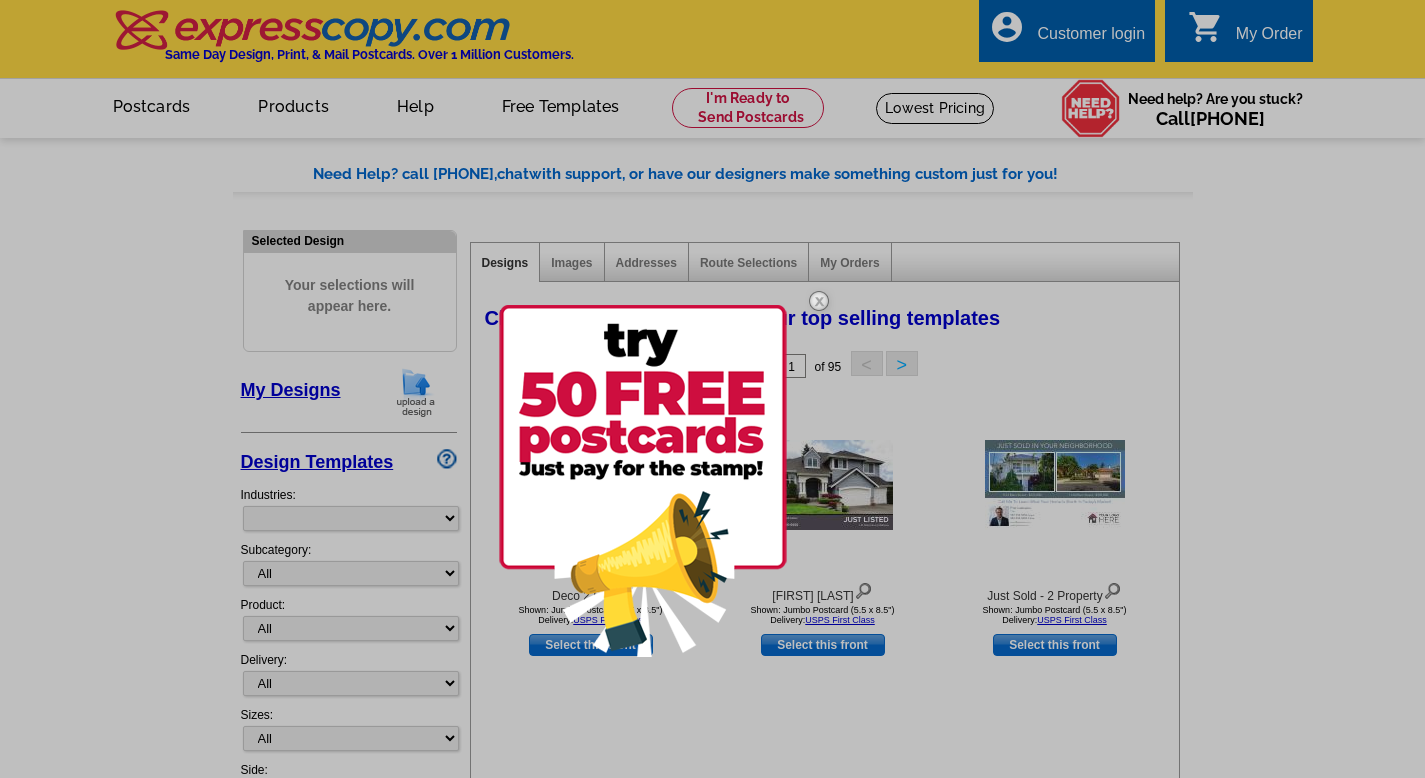 click at bounding box center (643, 481) 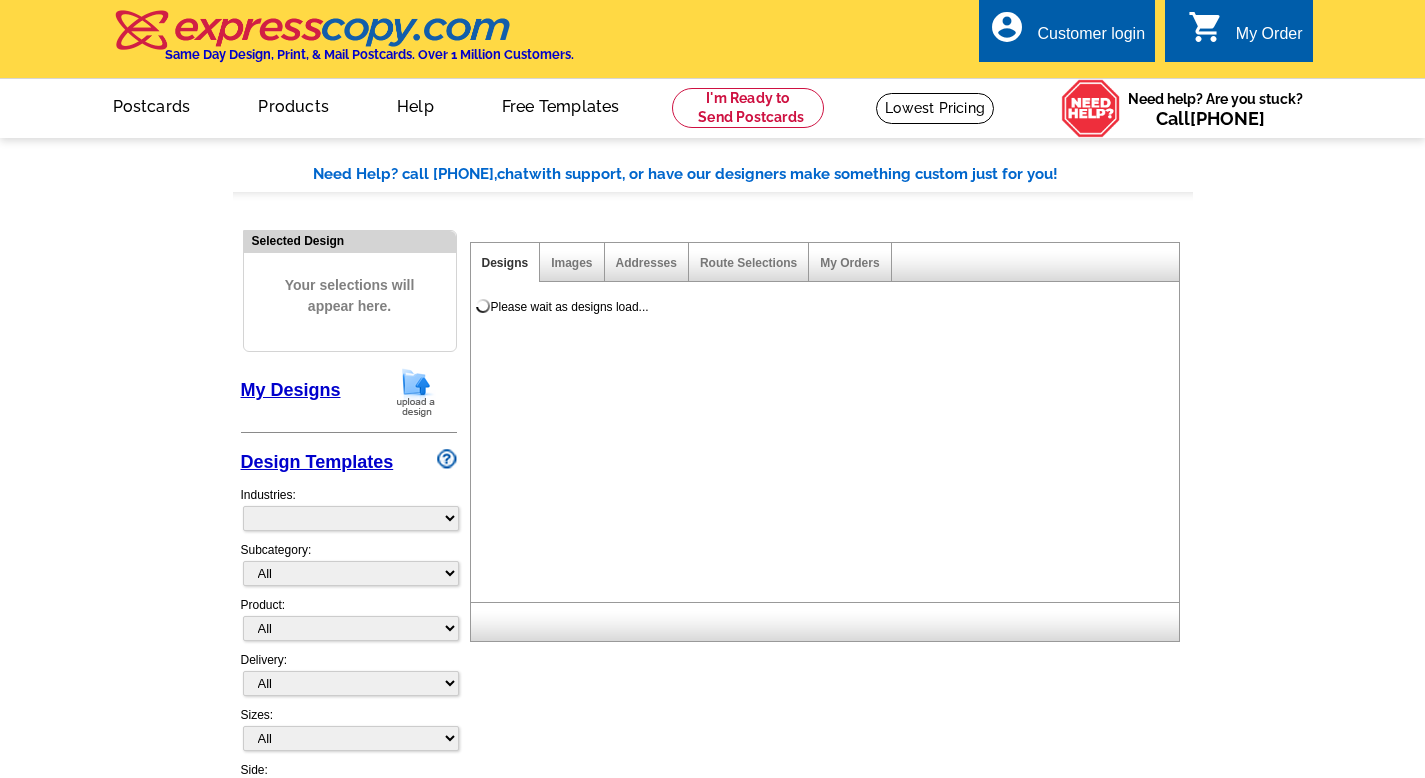 scroll, scrollTop: 0, scrollLeft: 0, axis: both 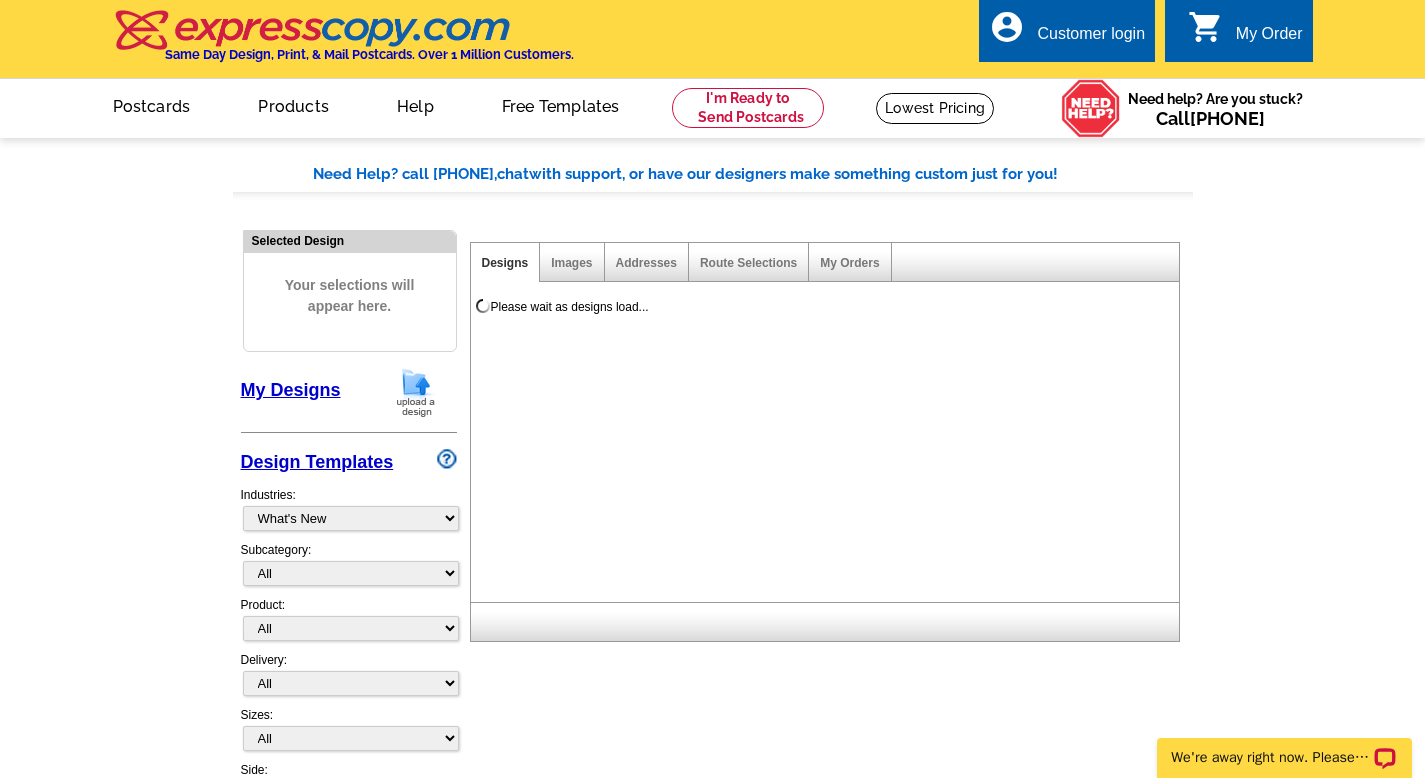 click on "Images" at bounding box center [572, 262] 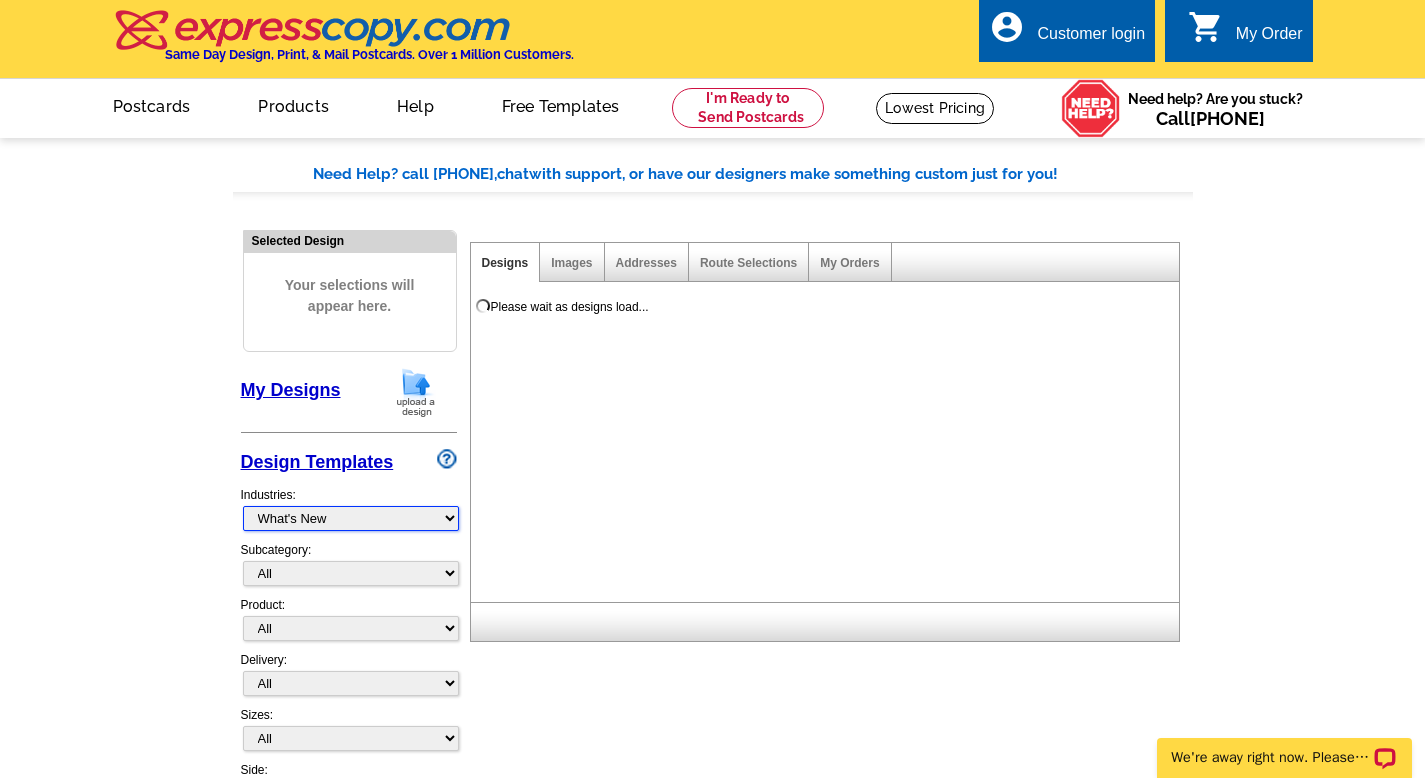 click on "What's New Real Estate Mortgage Insurance HVAC Dental Solar EDDM - NEW! Calendar Postcards Arts & Entertainment Assisted Living Automotive Beauty & Fitness Business Services Education, Camps & Childcare Financial Services Food & Beverage Healthcare Holiday Home Services Keep-in-Touch Legal Non-Profit Personal Projects Pets & Veterinarians Photo Cards Religion & Faith Retail Seasonal Sports & Recreation Sports Schedules Travel Greeting Cards All Postcards All Flyers & Brochures All Business Cards All Door Hangers All Greeting Cards" at bounding box center [351, 518] 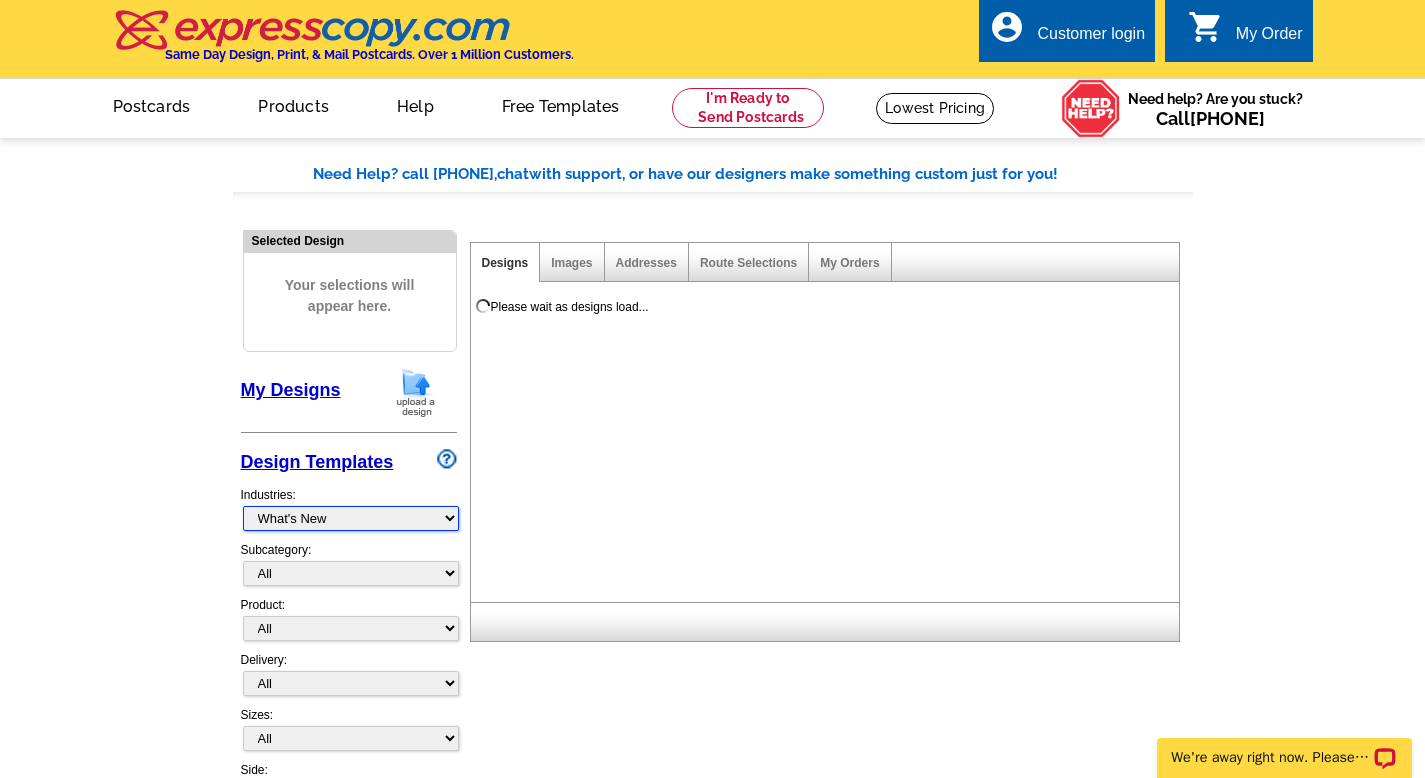 select on "785" 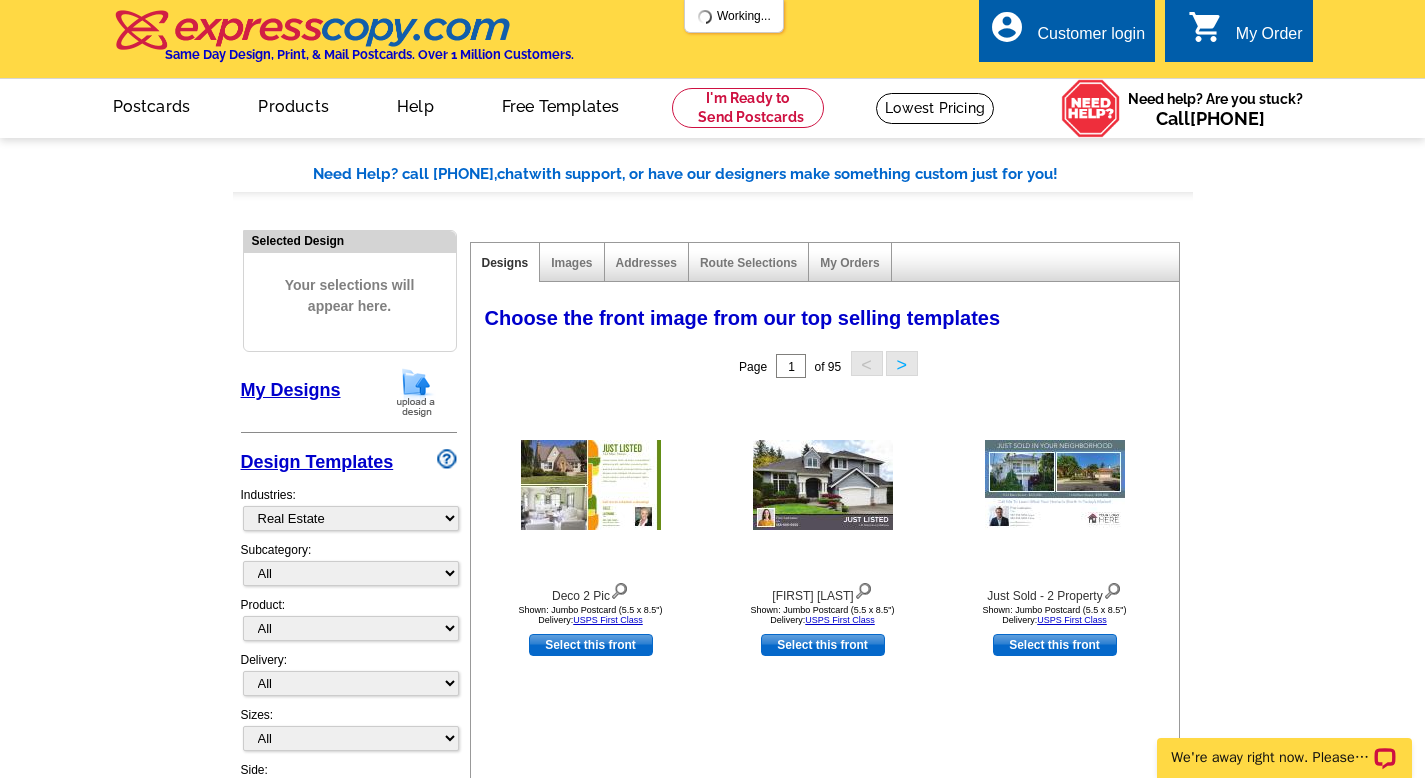 click on "Need Help? call 800-260-5887,  chat  with support, or have our designers make something custom just for you!
Got it, no need for the selection guide next time.
Show Results
Selected Design
Your selections will appear here.
My Designs
Design Templates
Industries:
What's New Real Estate Mortgage Insurance HVAC Dental Solar EDDM - NEW! Calendar Postcards Arts & Entertainment Assisted Living Automotive All" at bounding box center (712, 876) 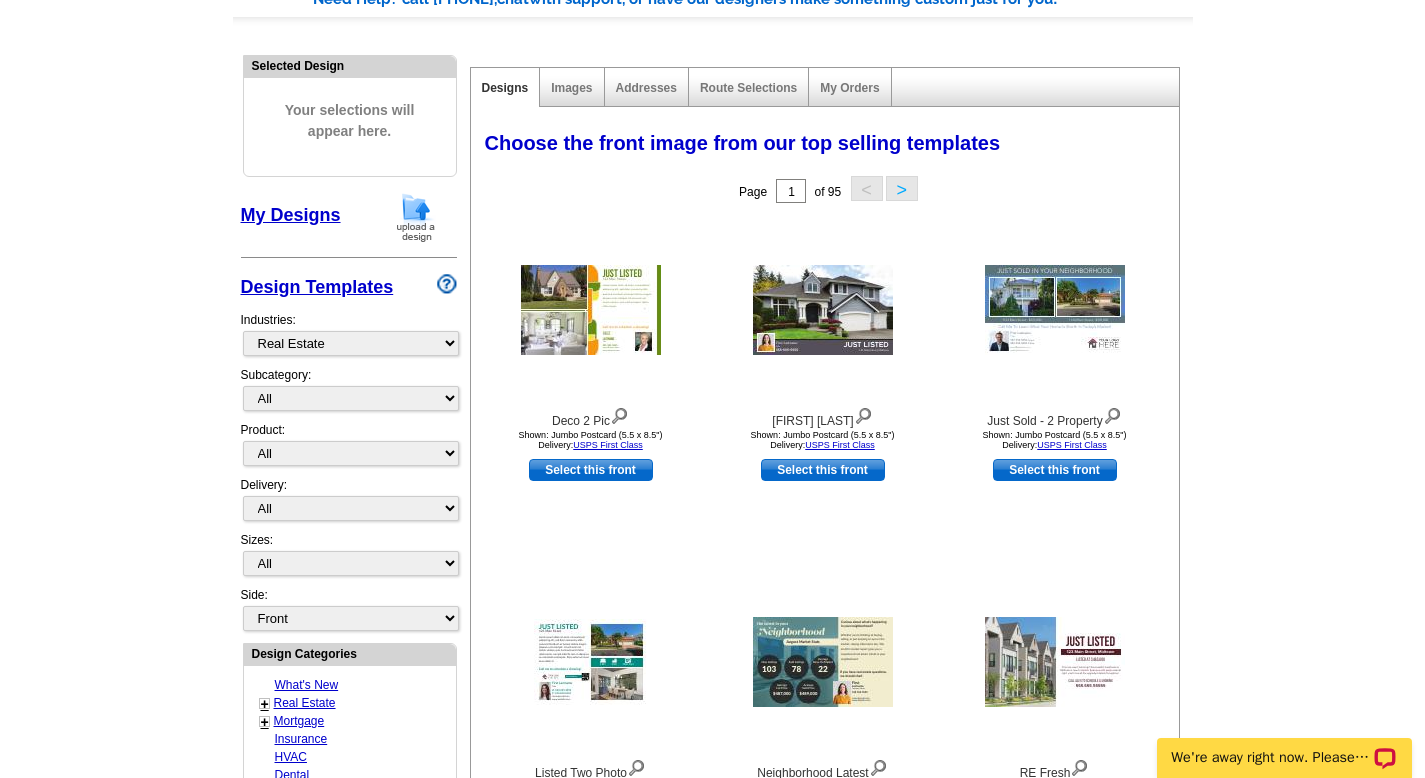 scroll, scrollTop: 178, scrollLeft: 0, axis: vertical 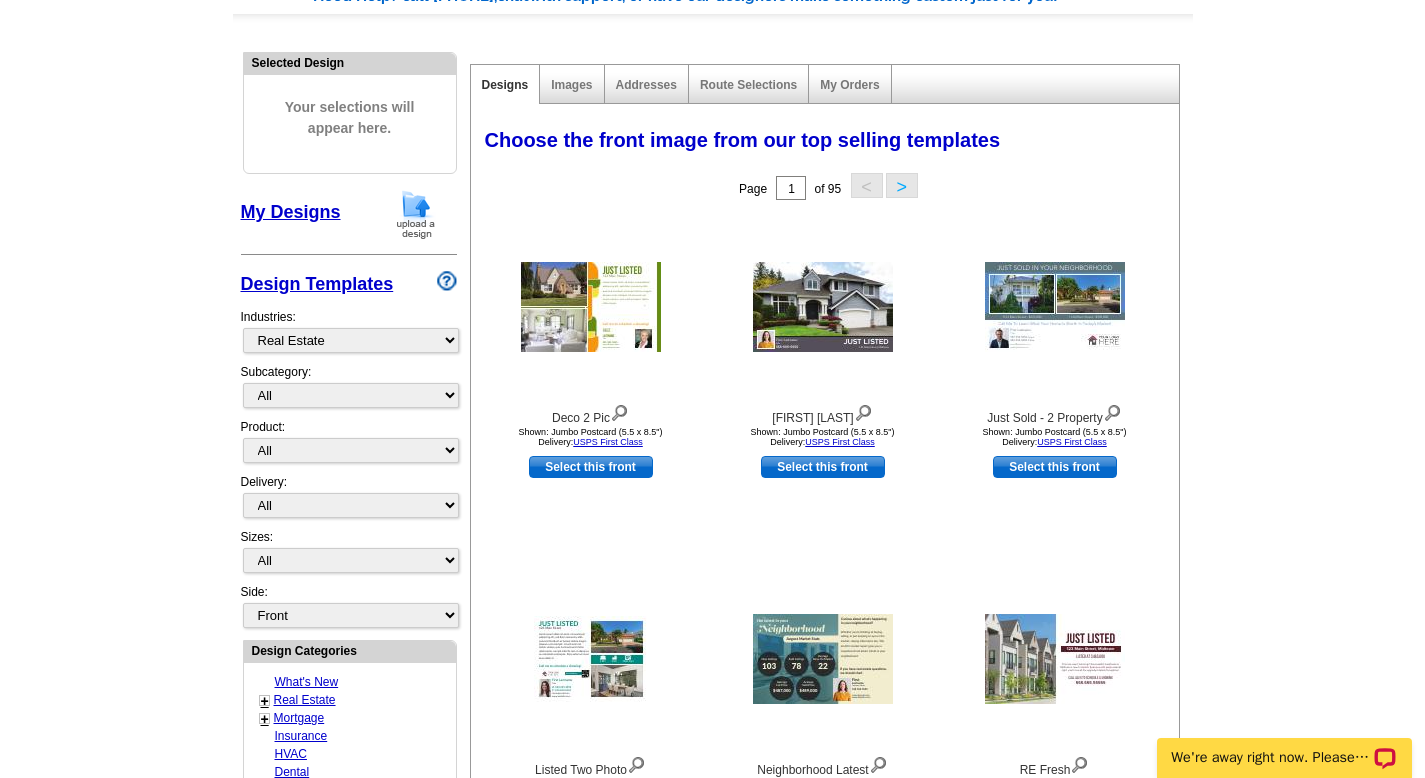 click on "Subcategory:
All RE/MAX® Referrals Keller Williams® Berkshire Hathaway Home Services Century 21 Commercial Real Estate QR Code Cards 1st Time Home Buyer Distressed Homeowners Social Networking Farming Just Listed Just Sold Open House Market Report" at bounding box center [349, 390] 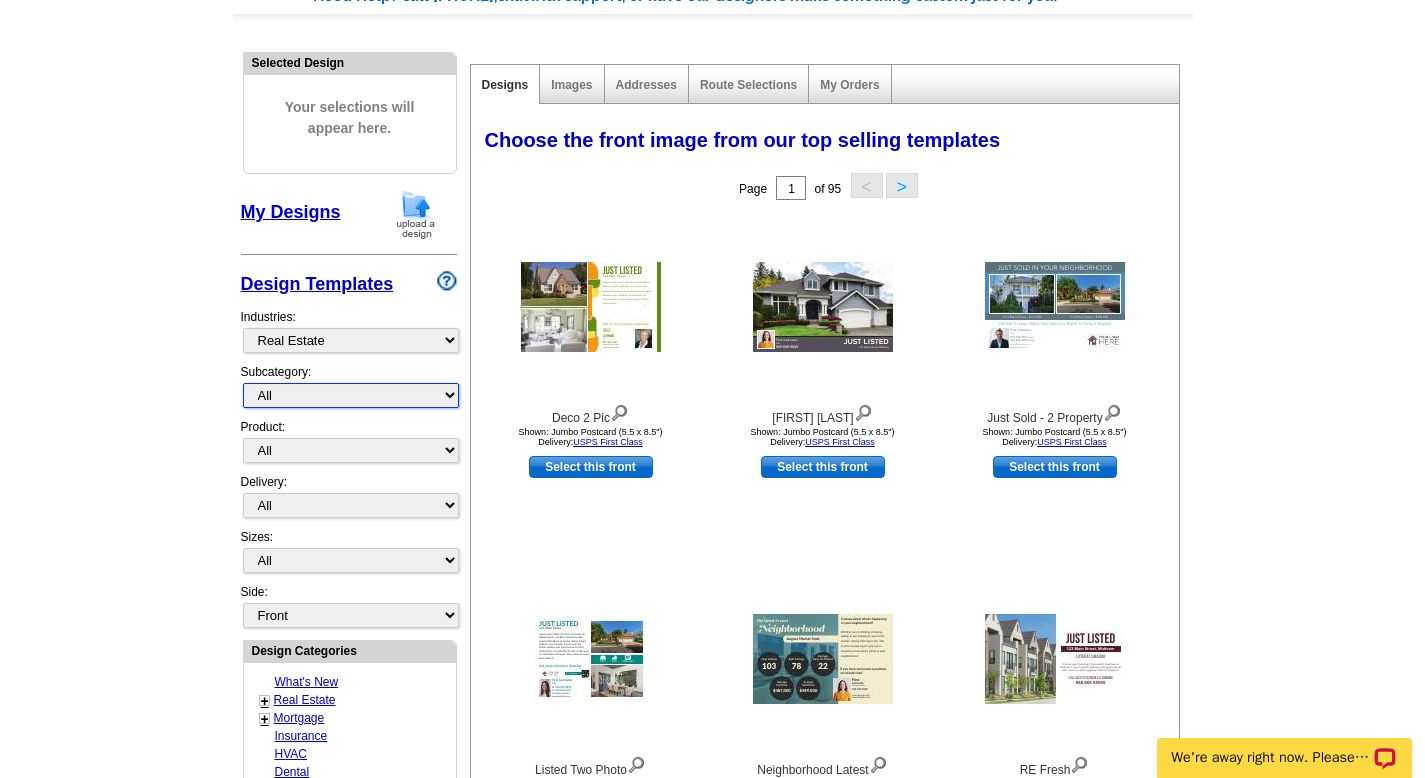 click on "All RE/MAX® Referrals Keller Williams® Berkshire Hathaway Home Services Century 21 Commercial Real Estate QR Code Cards 1st Time Home Buyer Distressed Homeowners Social Networking Farming Just Listed Just Sold Open House Market Report" at bounding box center (351, 395) 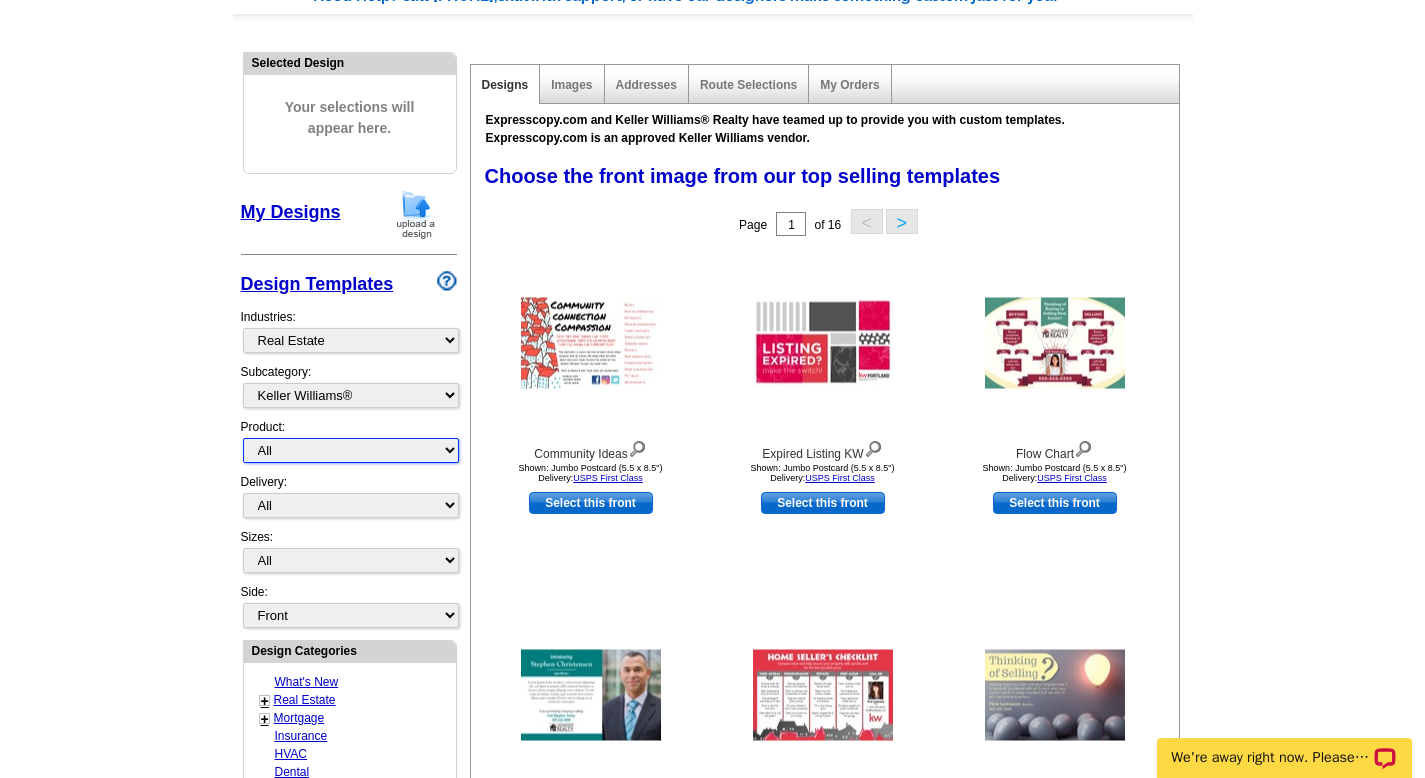click on "All
Postcards
Letters and flyers
Business Cards
Door Hangers
Greeting Cards" at bounding box center [351, 450] 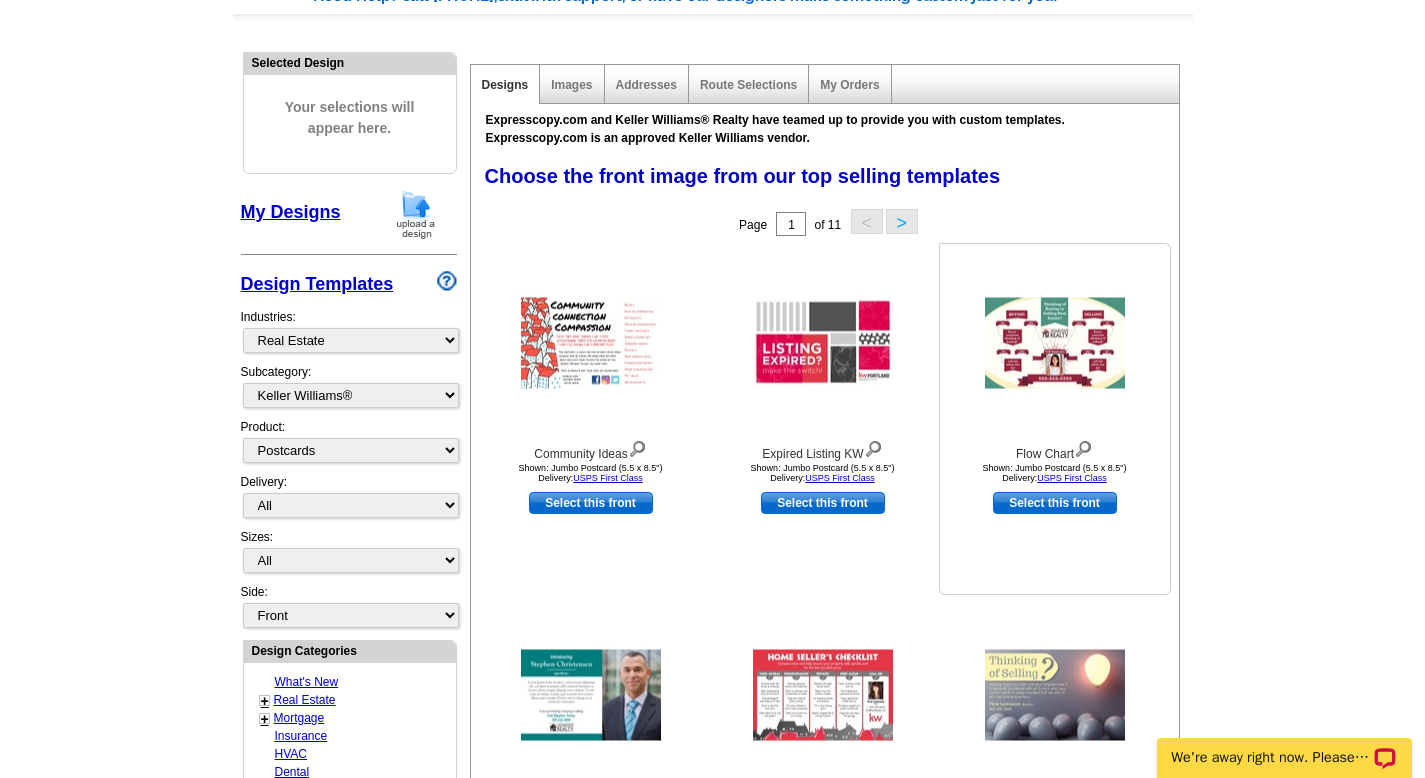 click at bounding box center [1055, 343] 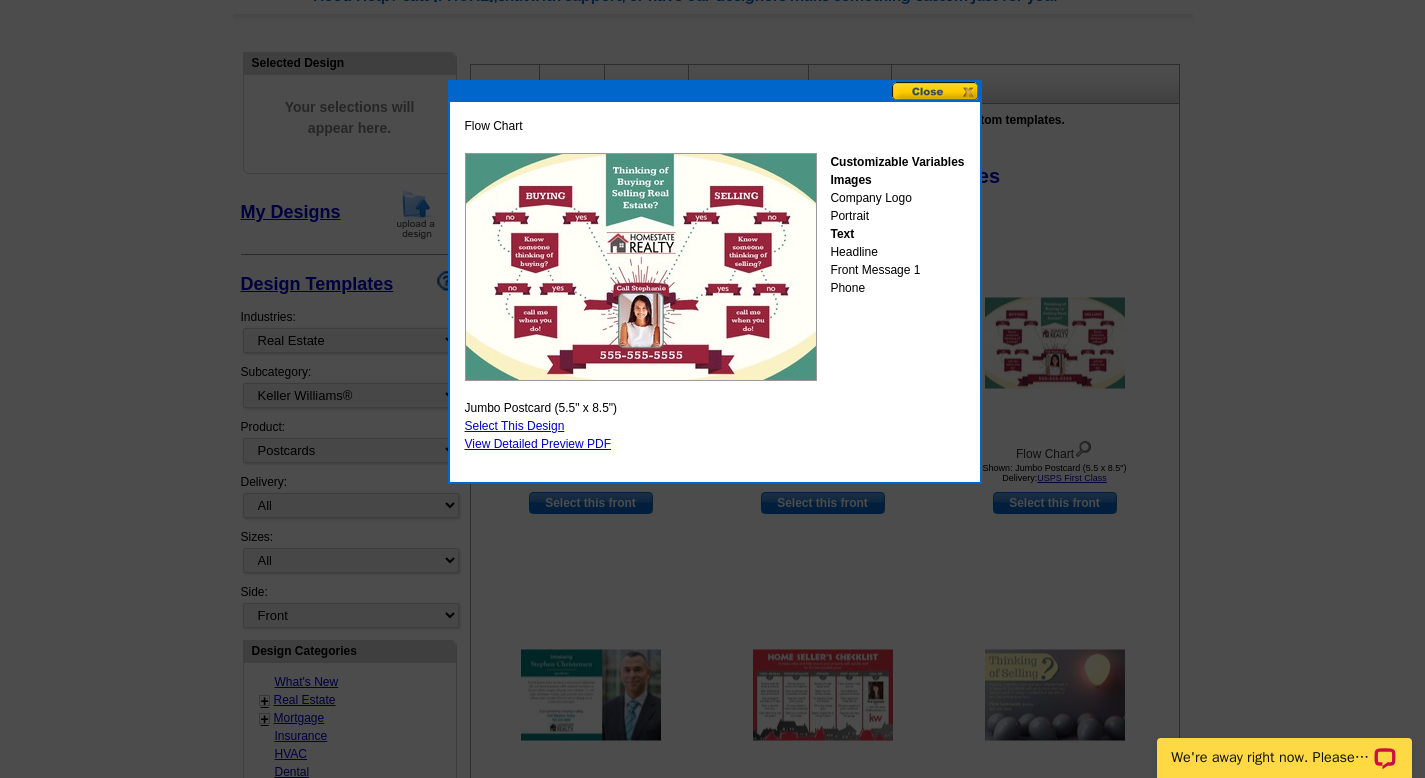 click at bounding box center (936, 91) 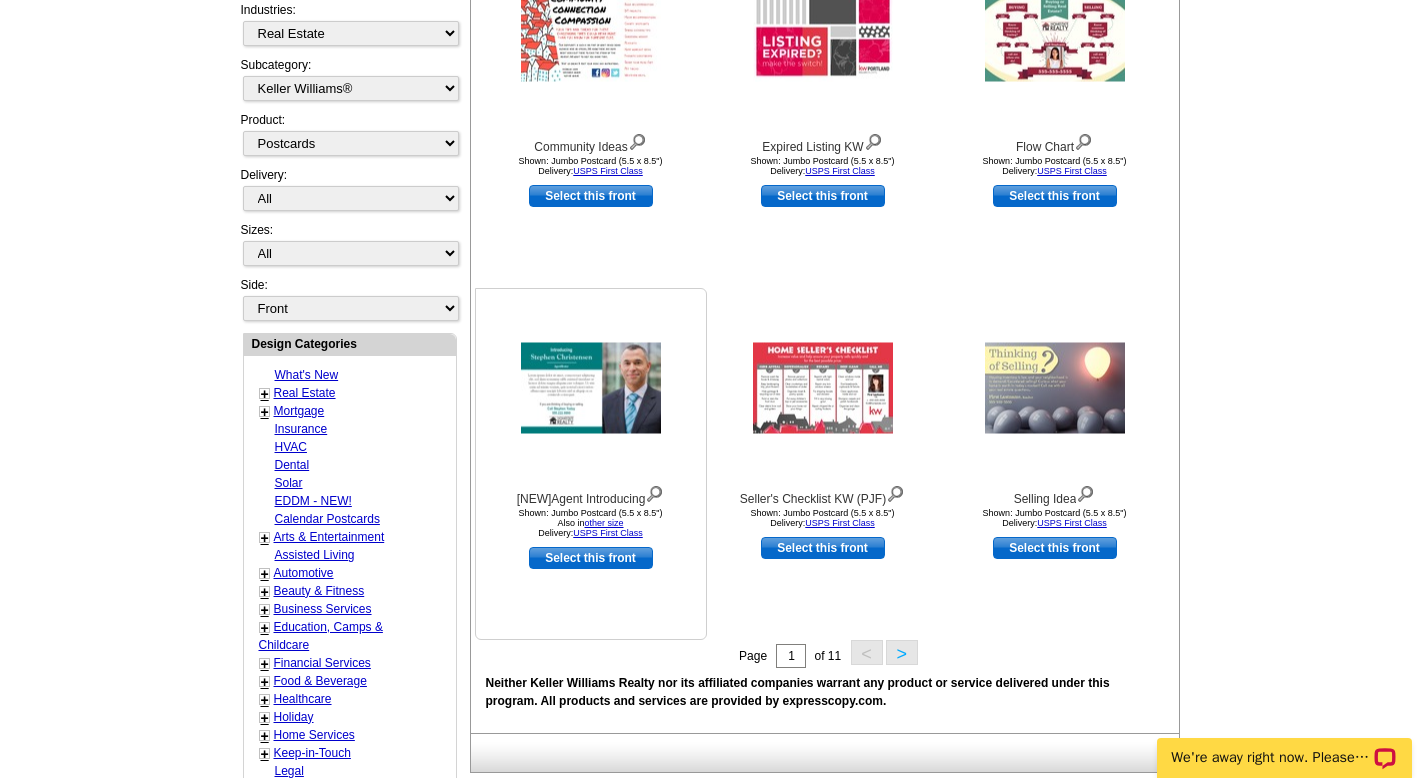 scroll, scrollTop: 491, scrollLeft: 0, axis: vertical 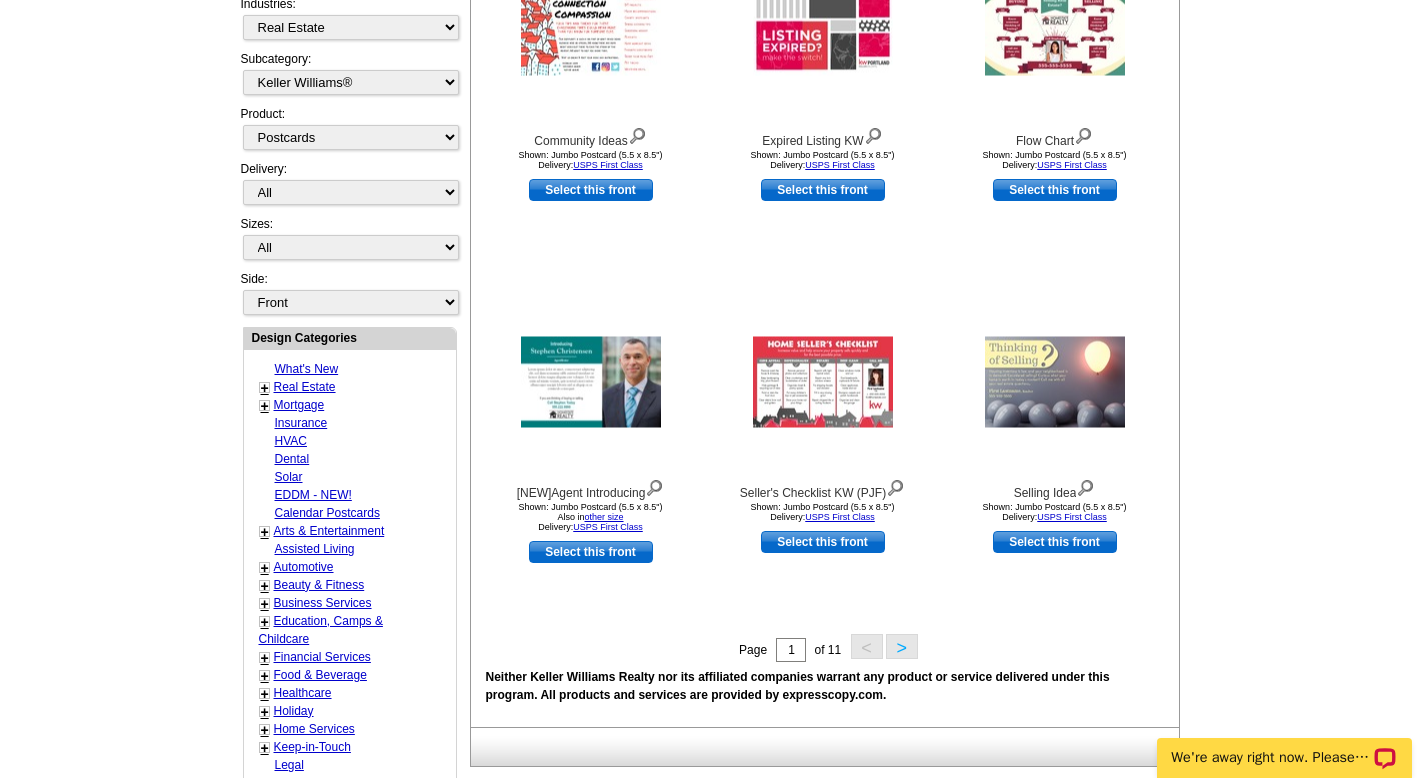 click on ">" at bounding box center (902, 646) 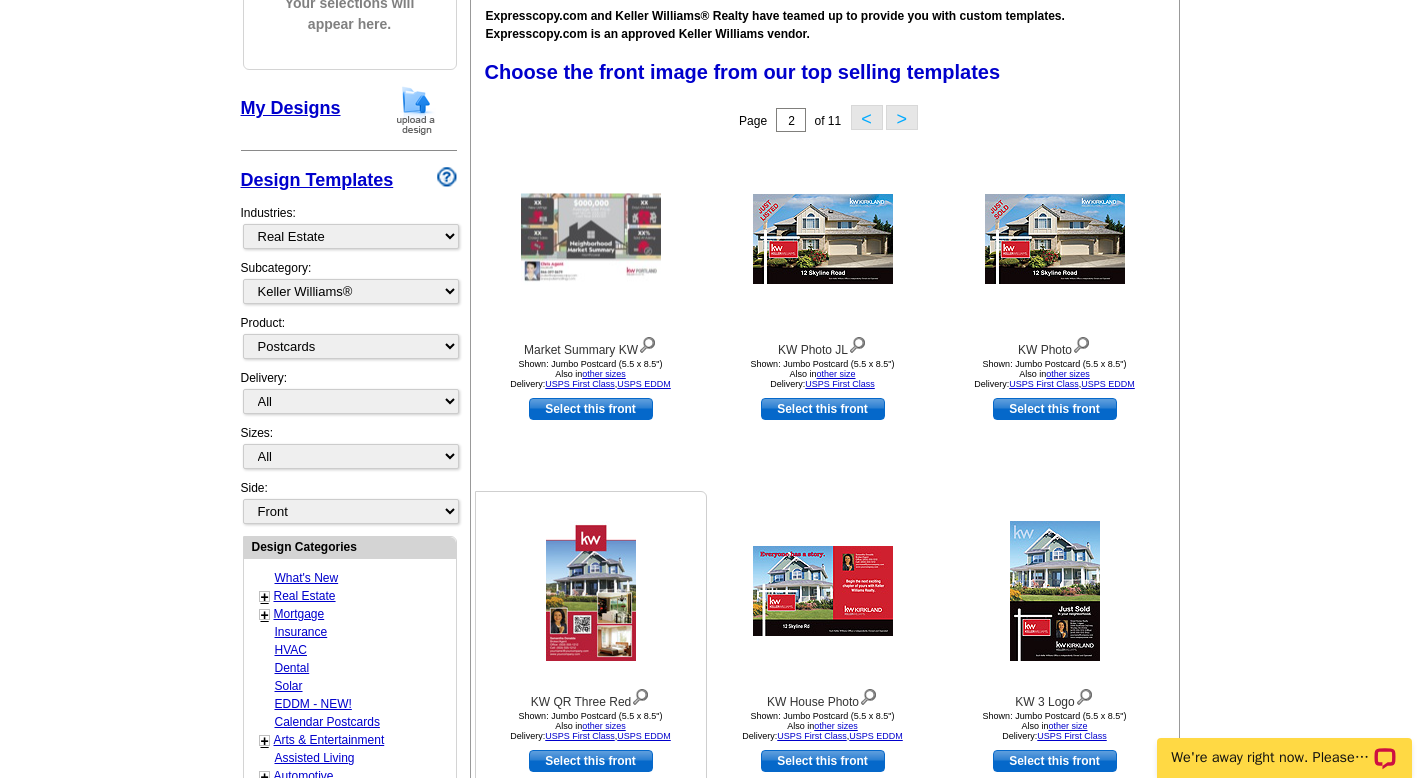 scroll, scrollTop: 277, scrollLeft: 0, axis: vertical 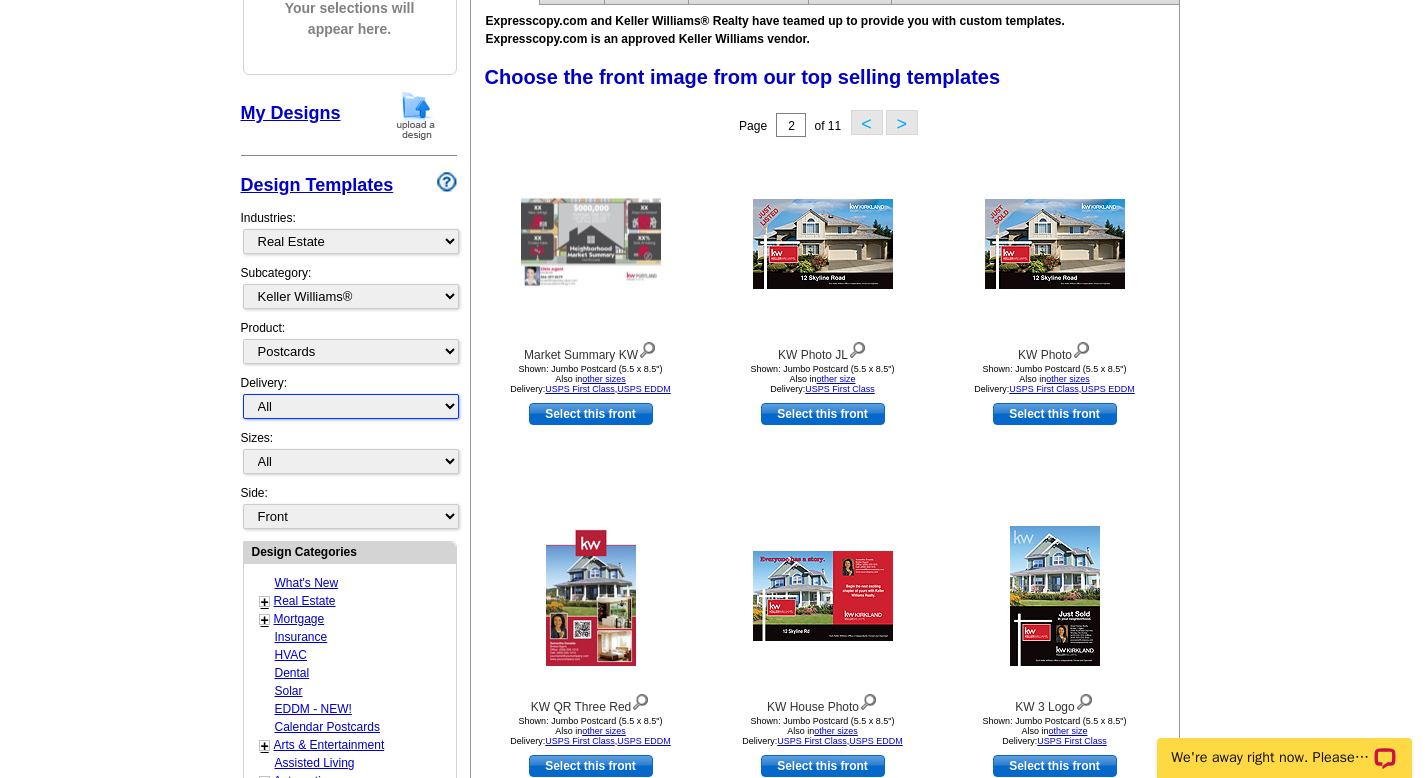 click on "All
First Class Mail
Shipped to Me
EDDM Save 66% on Postage" at bounding box center [351, 406] 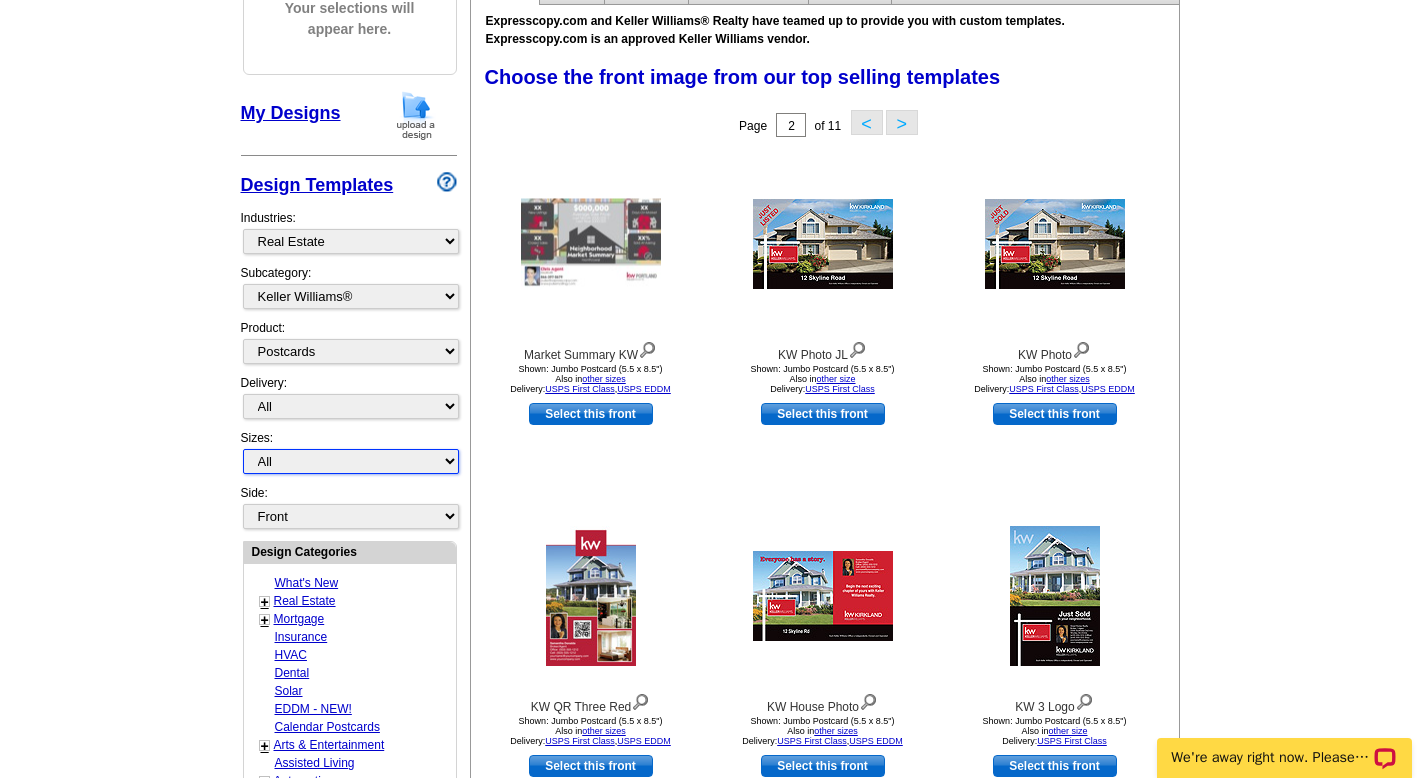 click on "All Jumbo Postcard (5.5" x 8.5") Regular Postcard (4.25" x 5.6") Panoramic Postcard (5.75" x 11.25") Giant Postcard (8.5" x 11") EDDM Postcard (6.125" x 8.25")" at bounding box center (351, 461) 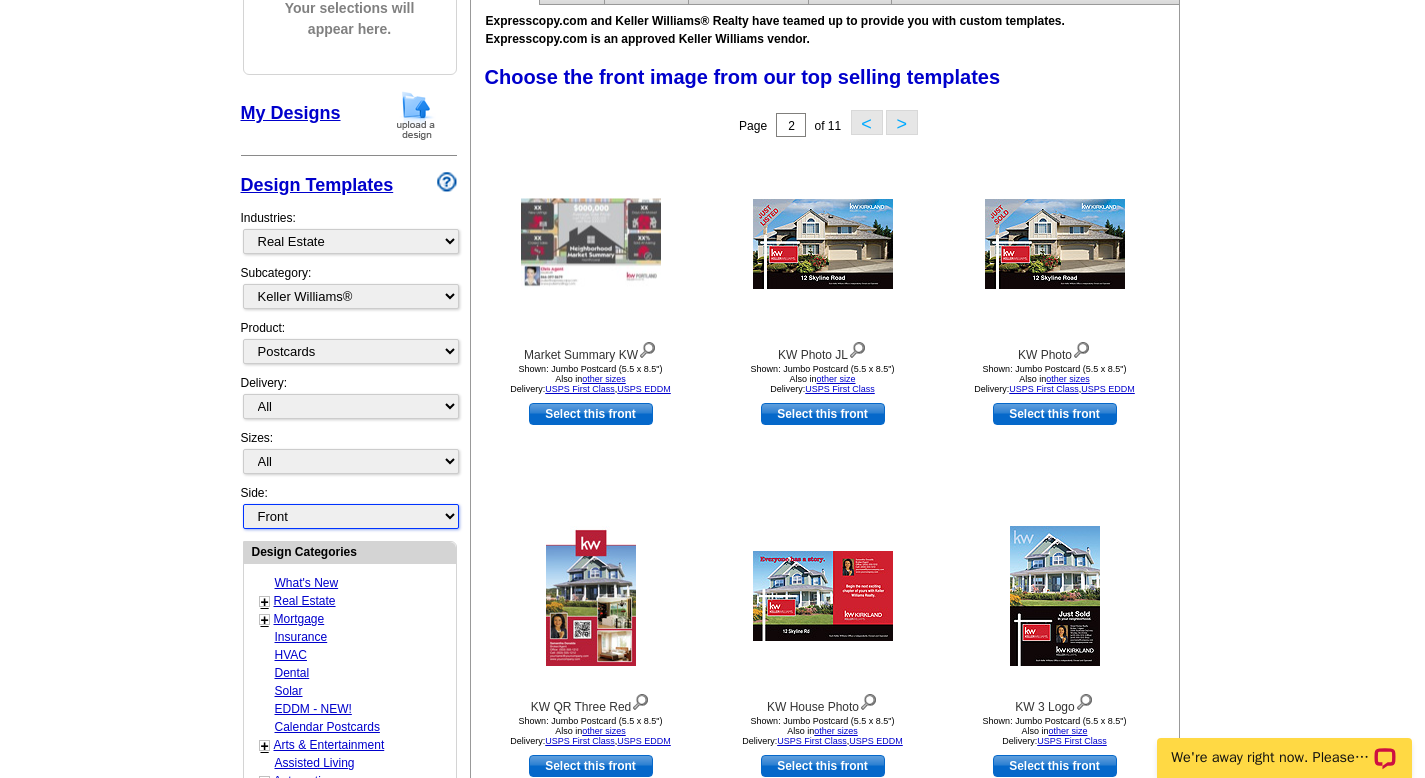click on "Front Back" at bounding box center (351, 516) 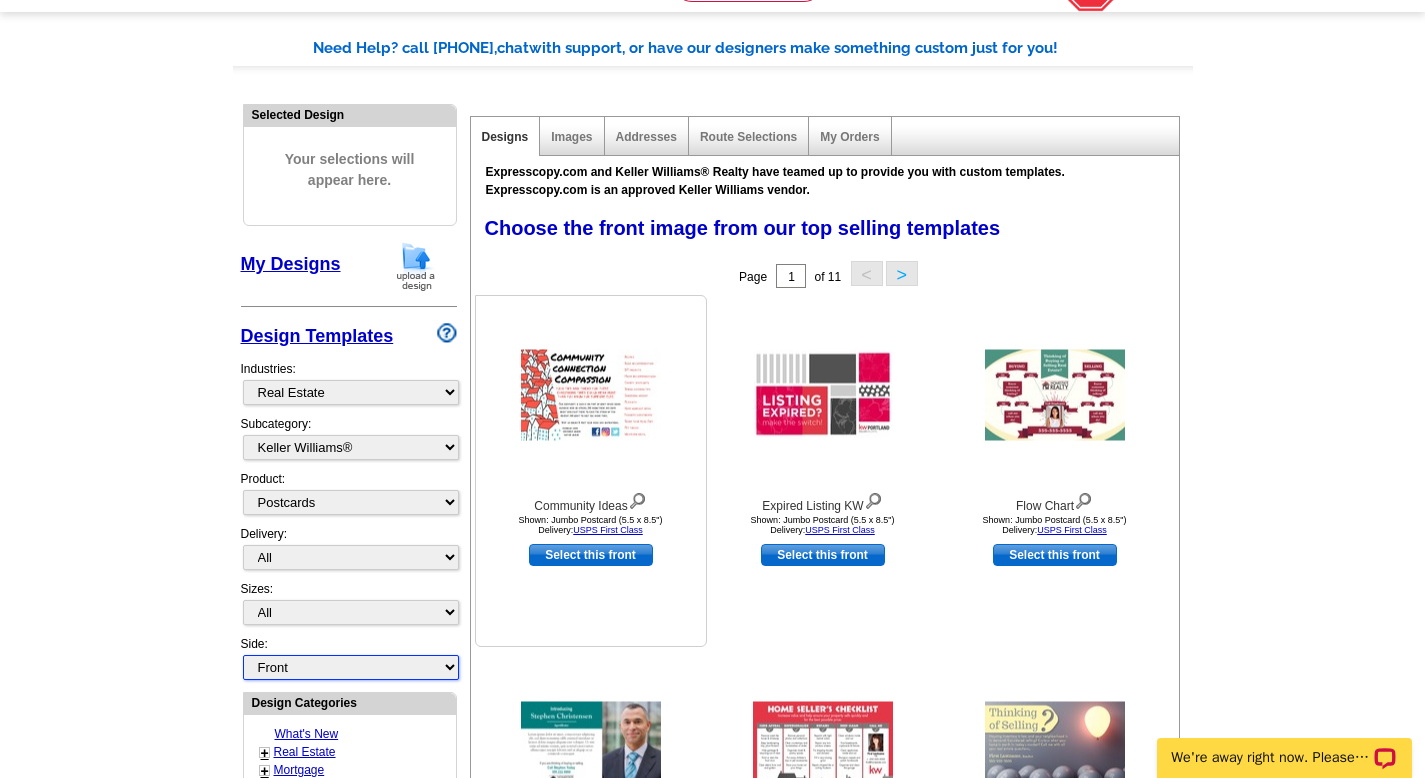 scroll, scrollTop: 120, scrollLeft: 0, axis: vertical 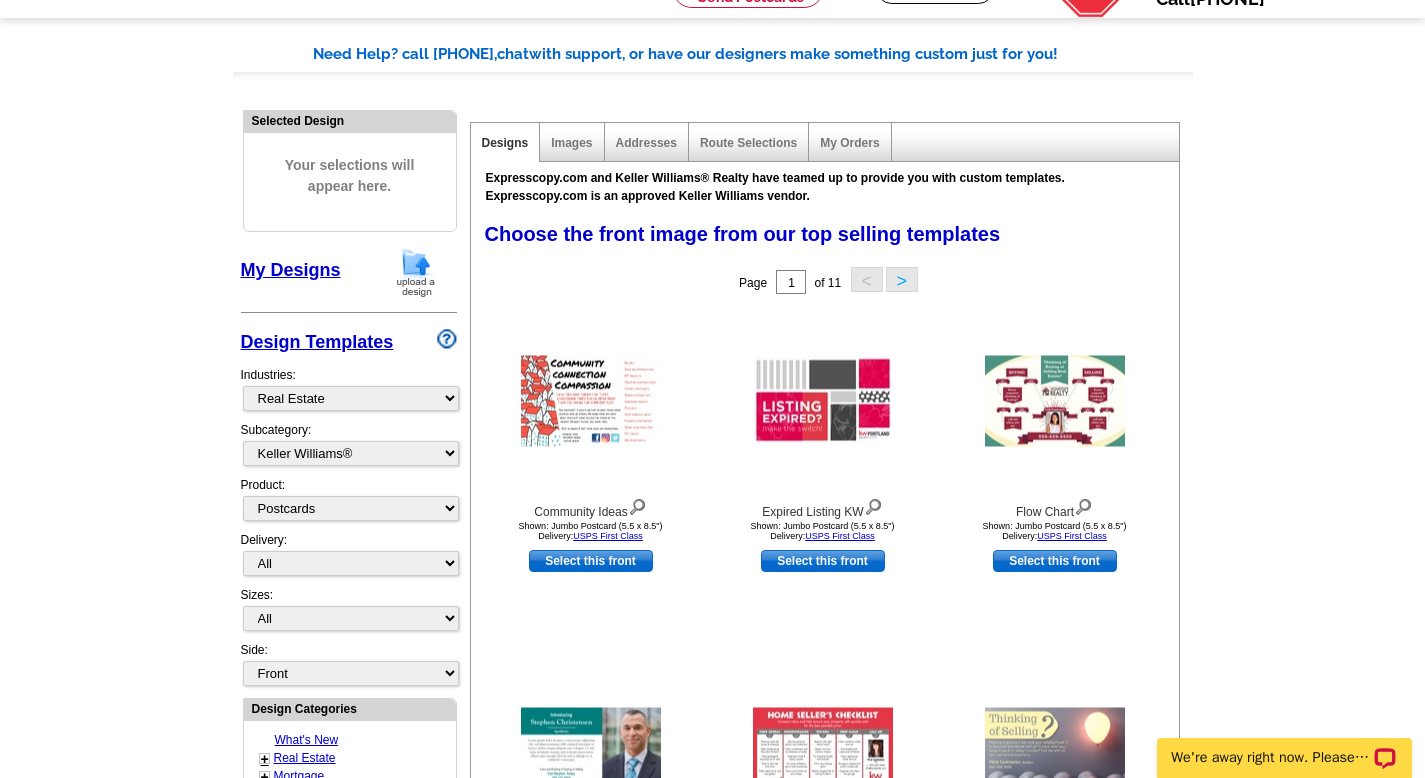 click on ">" at bounding box center [902, 279] 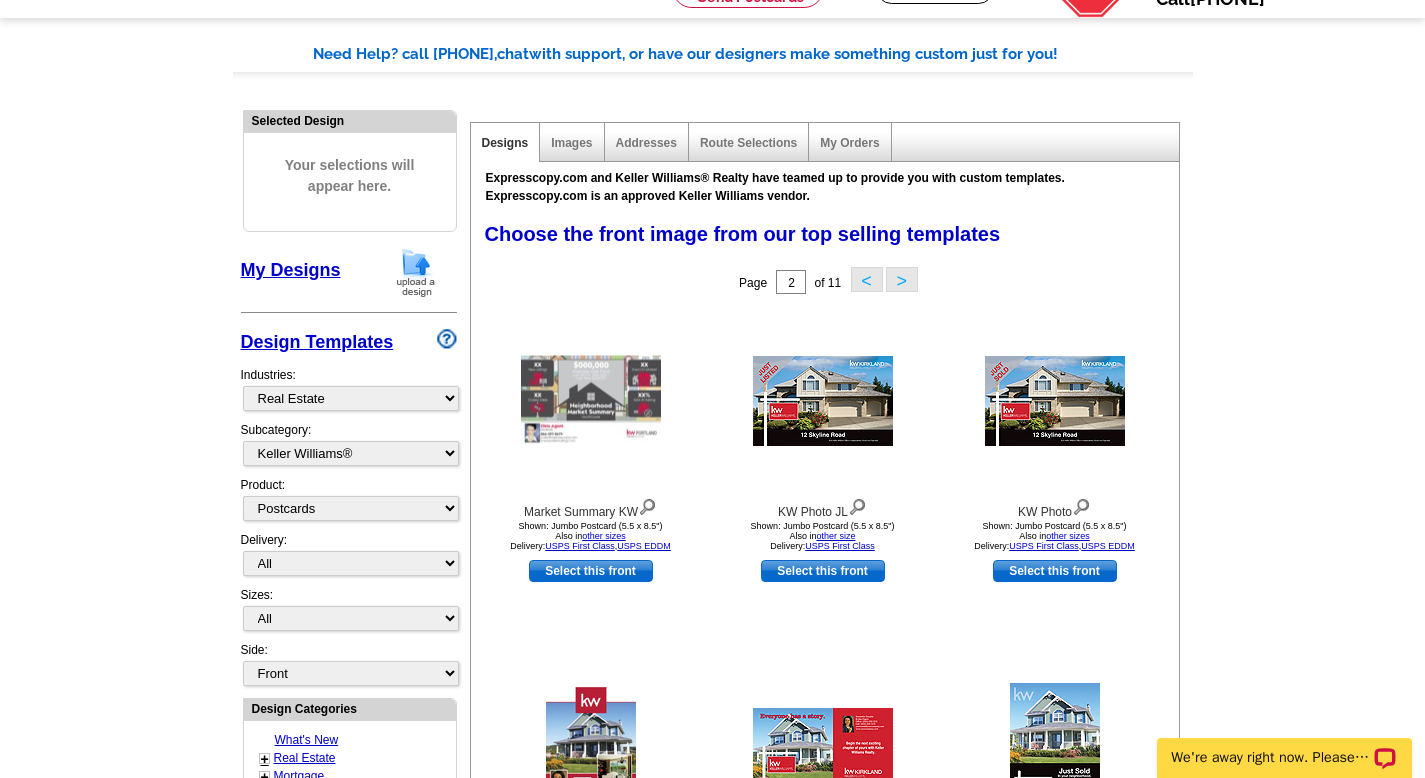 click on ">" at bounding box center (902, 279) 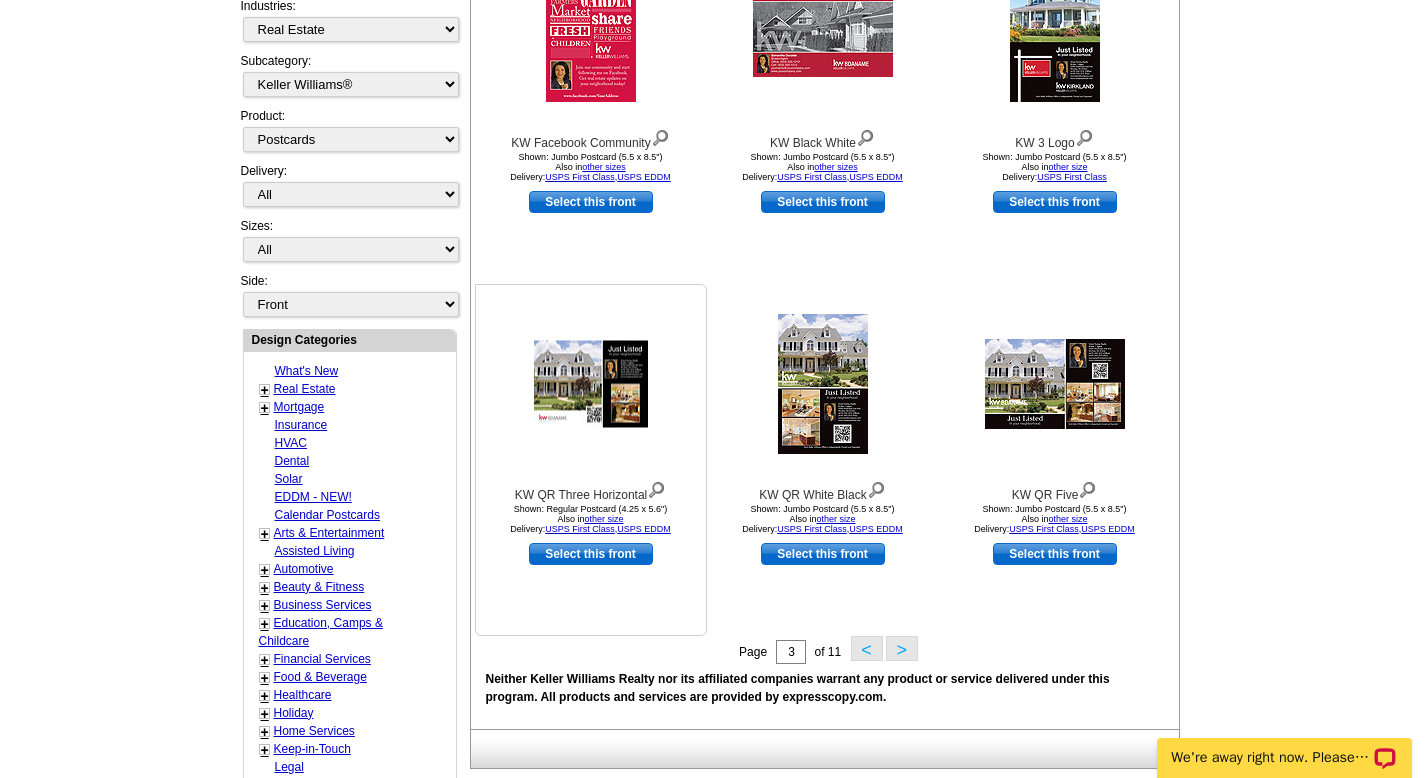 scroll, scrollTop: 490, scrollLeft: 0, axis: vertical 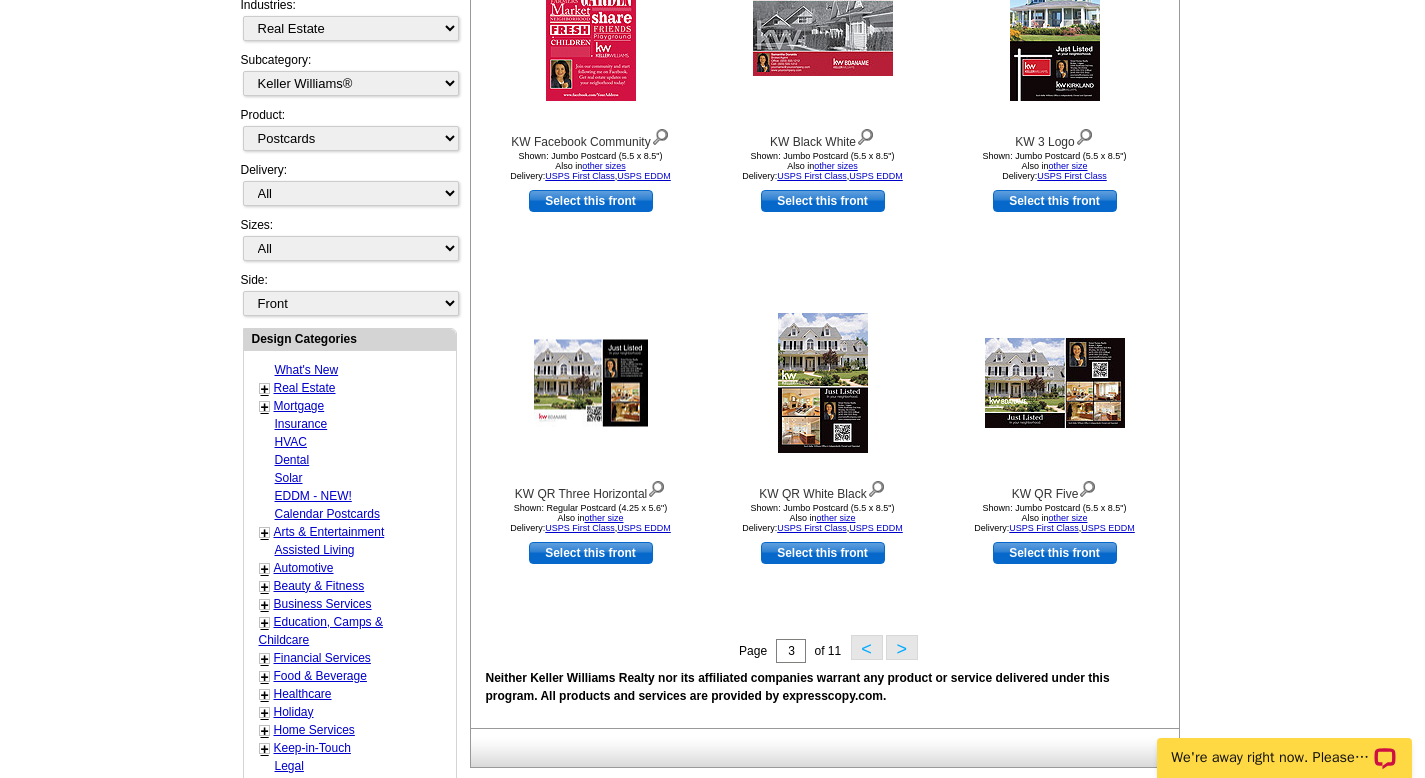 click on ">" at bounding box center (902, 647) 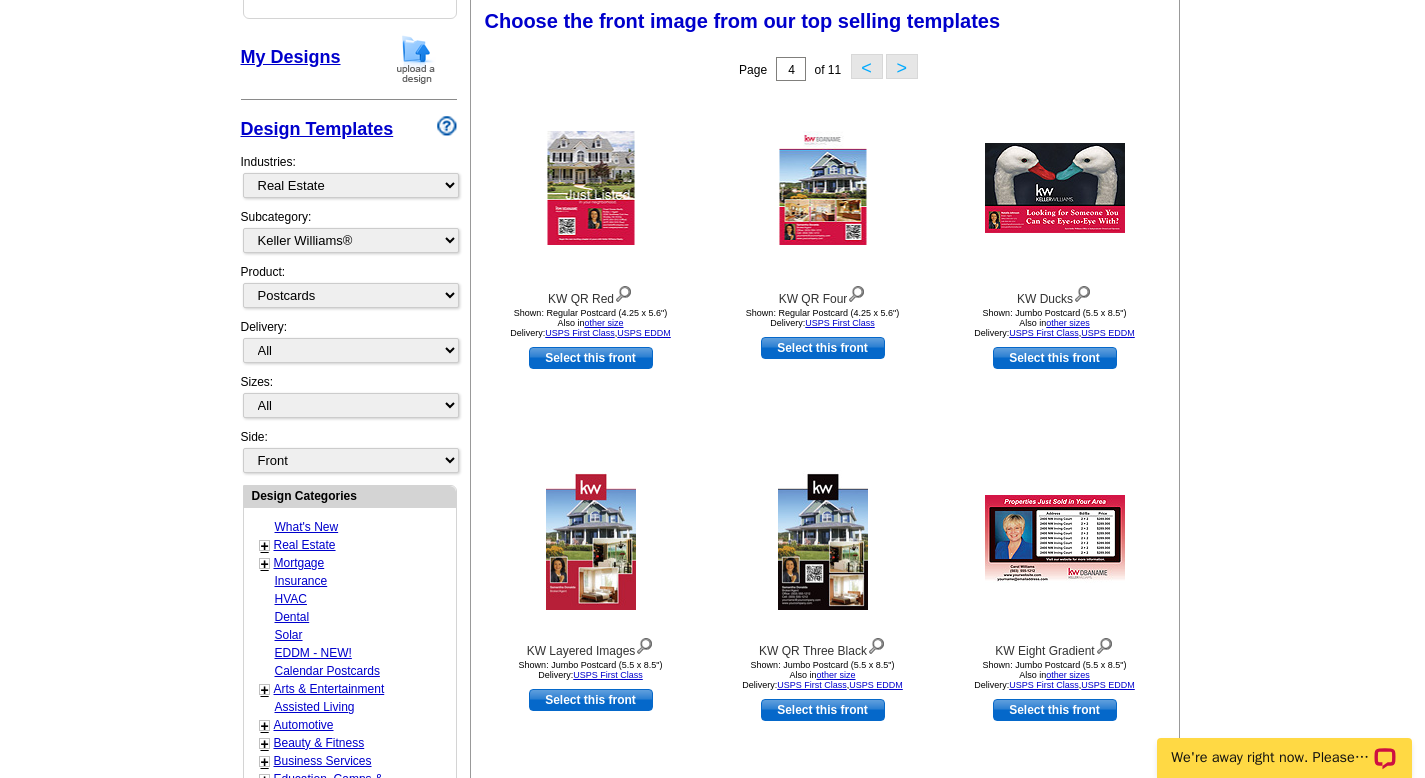 scroll, scrollTop: 330, scrollLeft: 0, axis: vertical 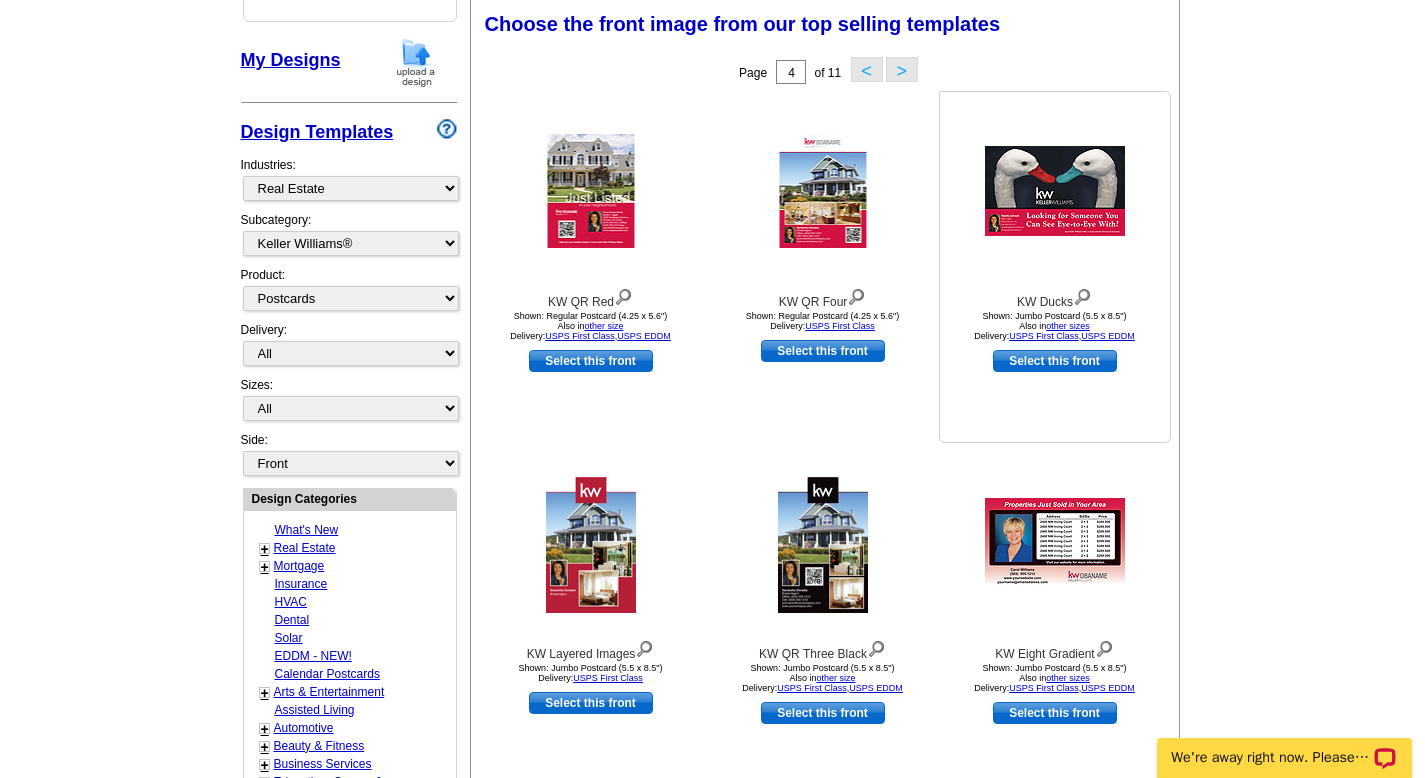 click at bounding box center (1055, 191) 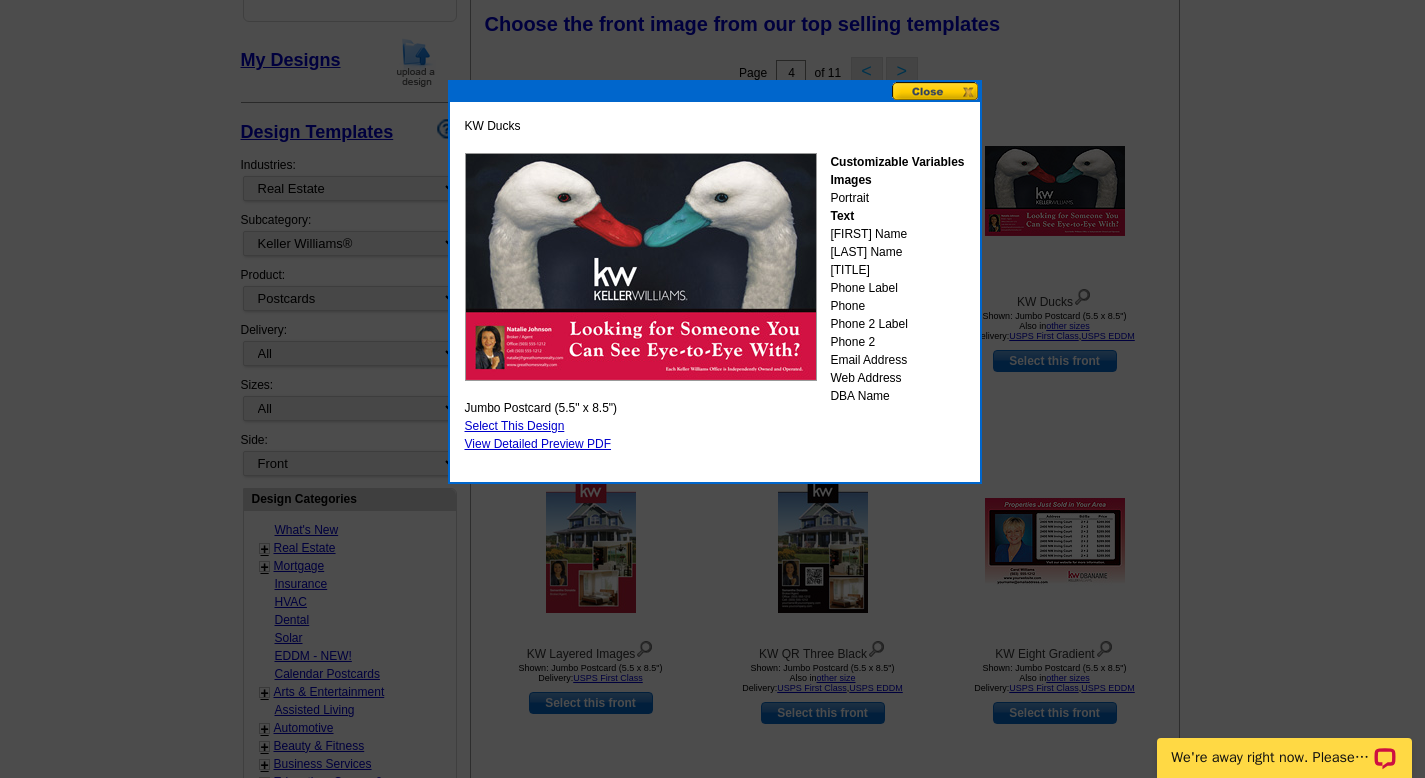 click at bounding box center (712, 224) 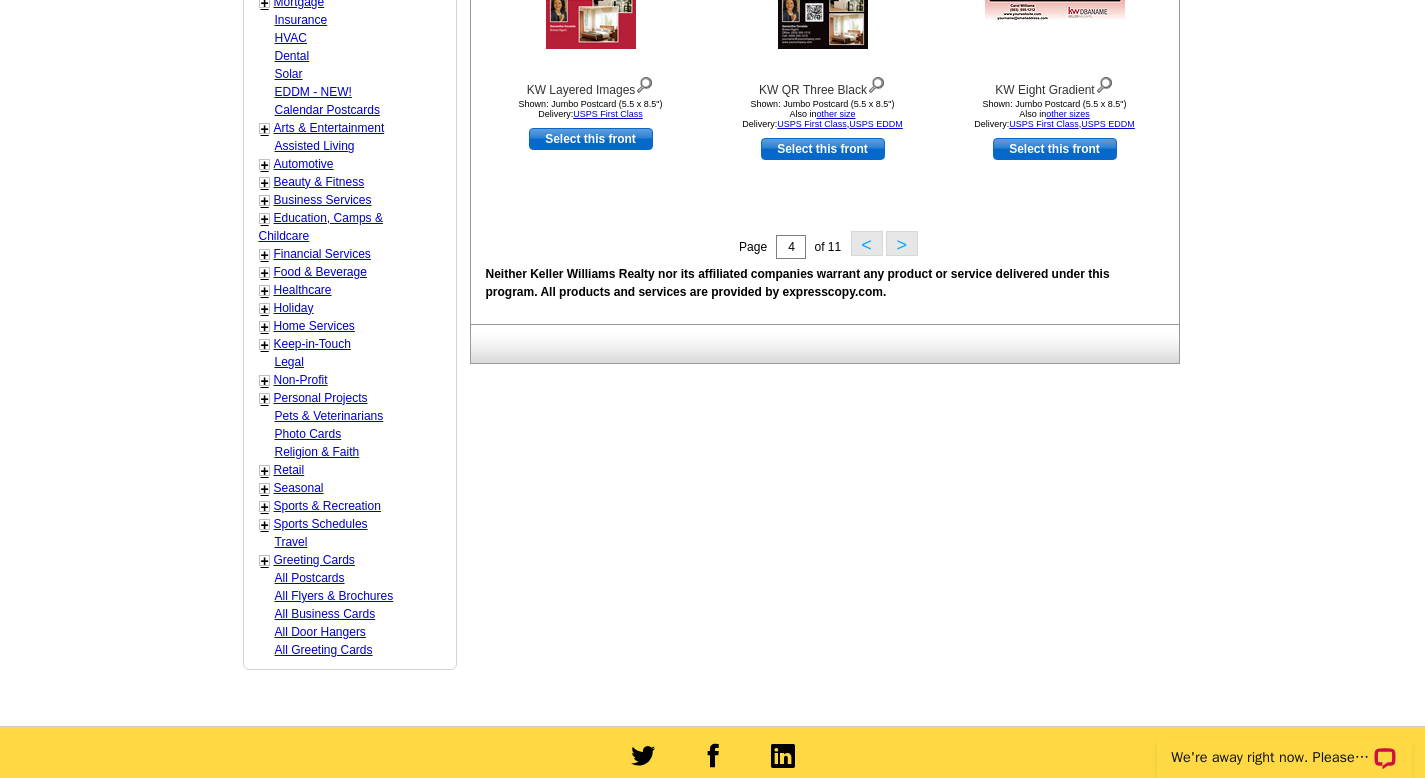 scroll, scrollTop: 901, scrollLeft: 0, axis: vertical 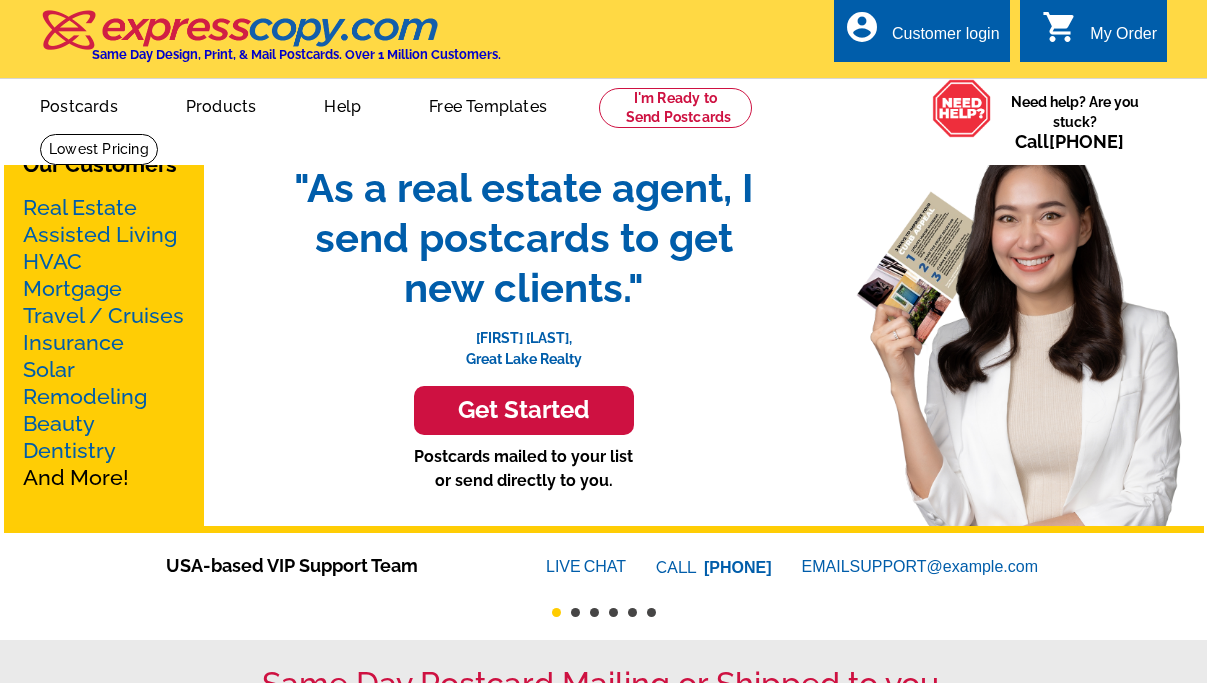 click on "Real Estate" at bounding box center [80, 207] 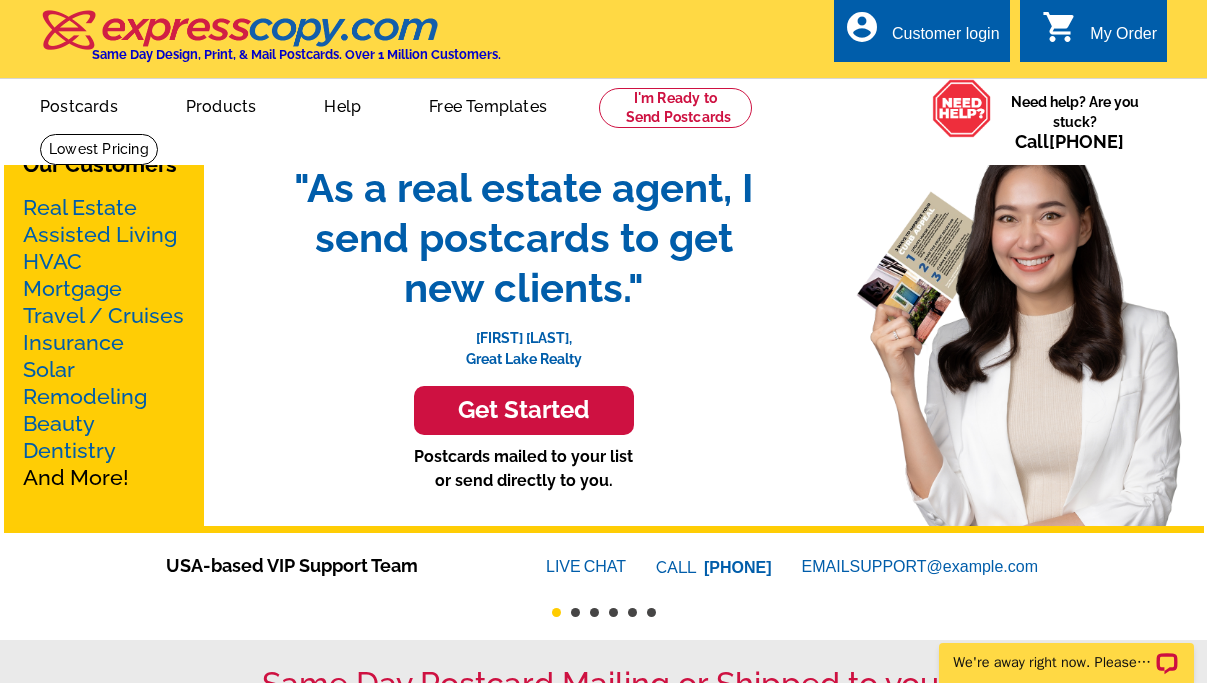 scroll, scrollTop: 0, scrollLeft: 0, axis: both 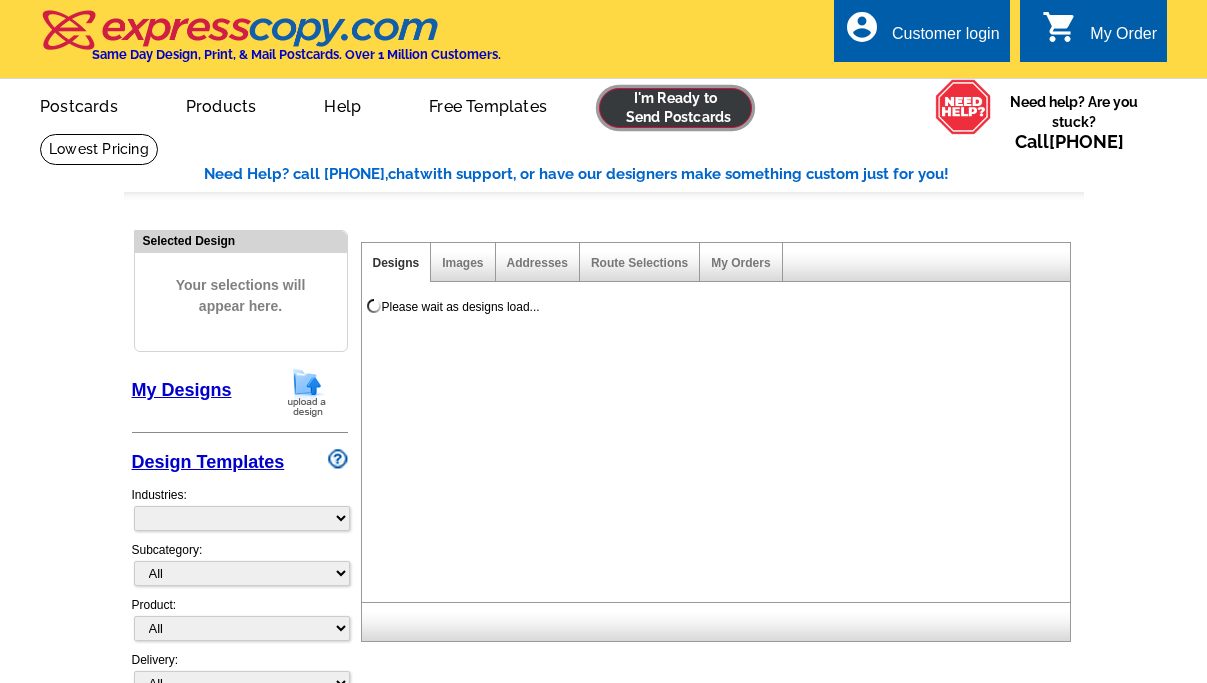 click at bounding box center [675, 108] 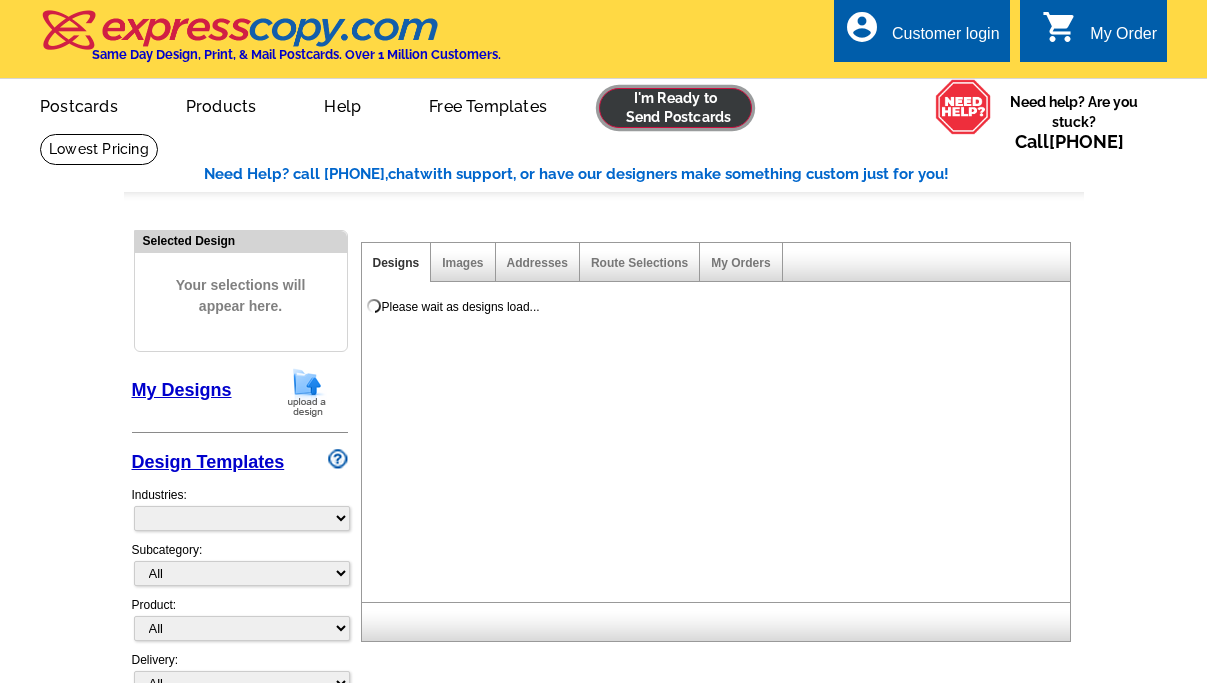 select on "785" 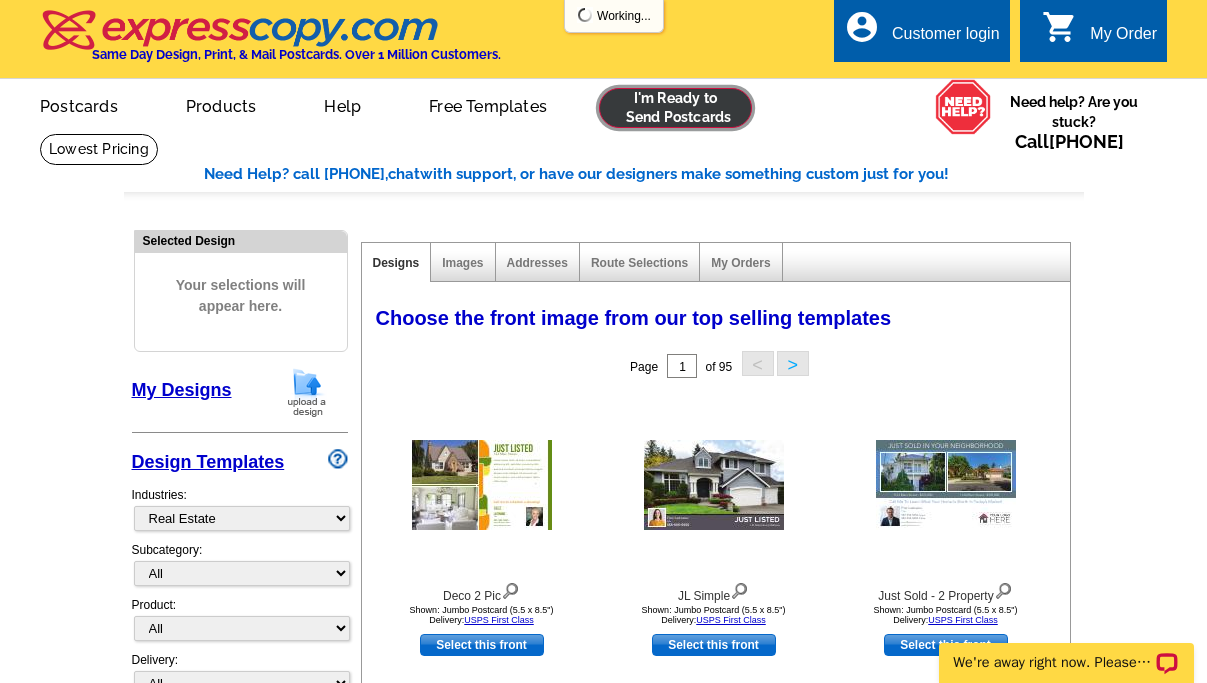 scroll, scrollTop: 0, scrollLeft: 0, axis: both 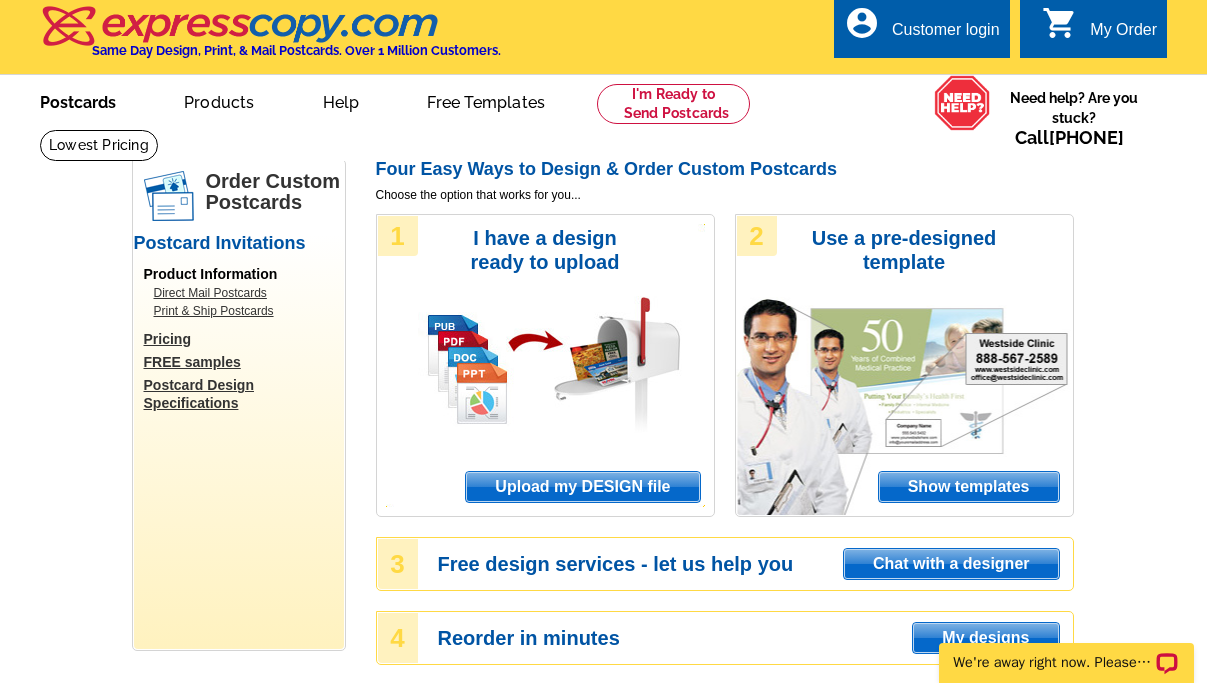 click on "Postcards" at bounding box center (78, 100) 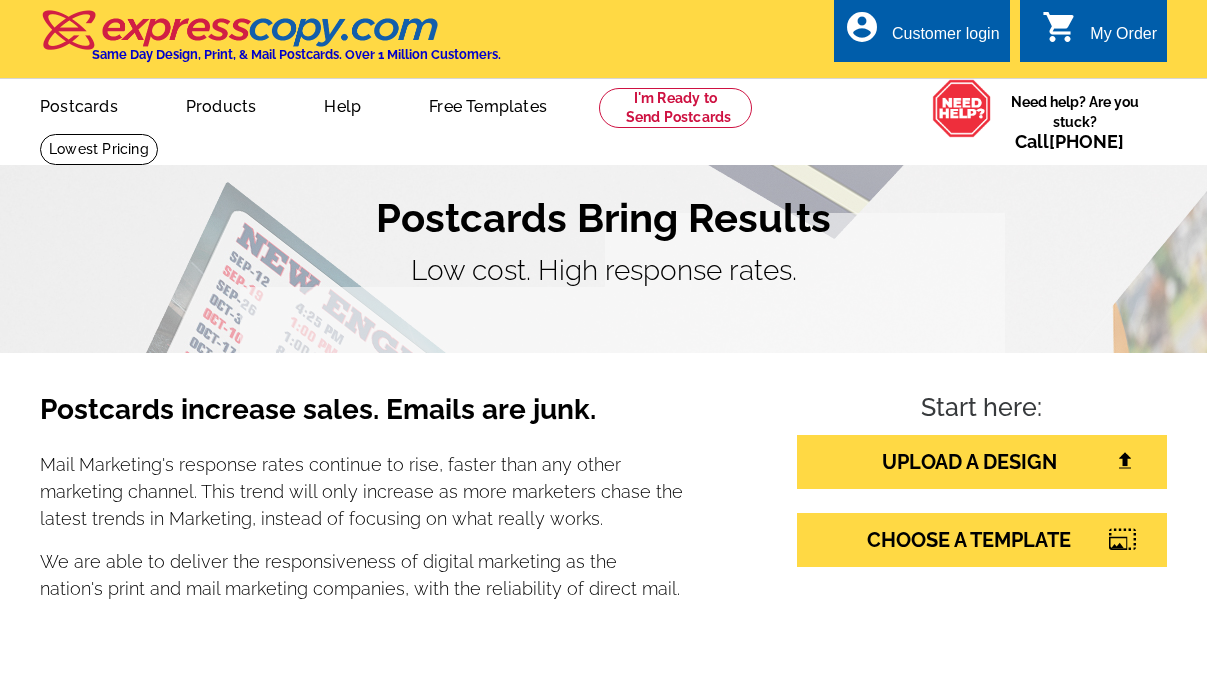 scroll, scrollTop: 0, scrollLeft: 0, axis: both 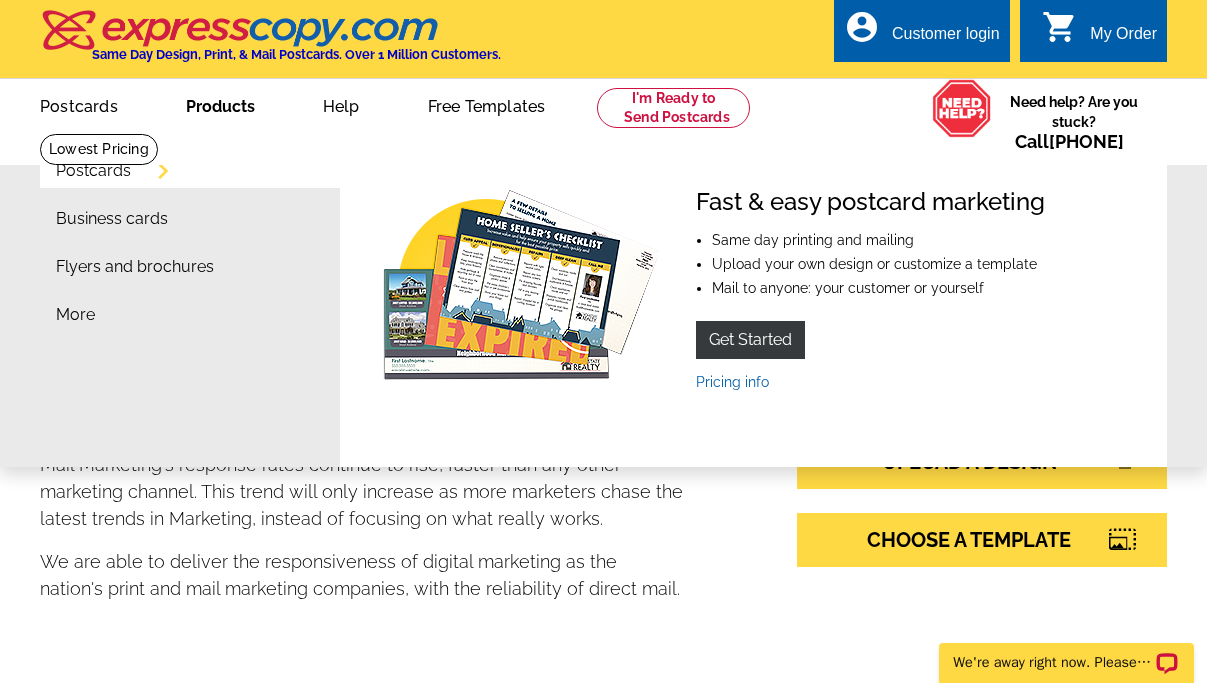 click on "Products" at bounding box center (220, 104) 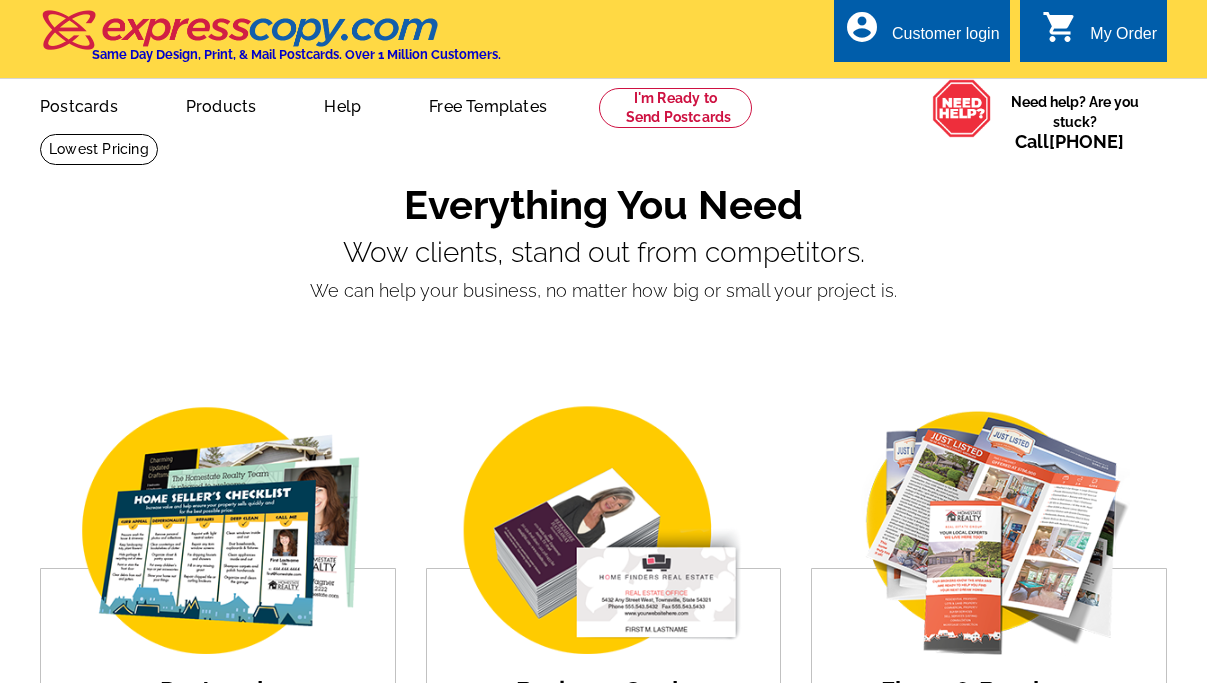 scroll, scrollTop: 0, scrollLeft: 0, axis: both 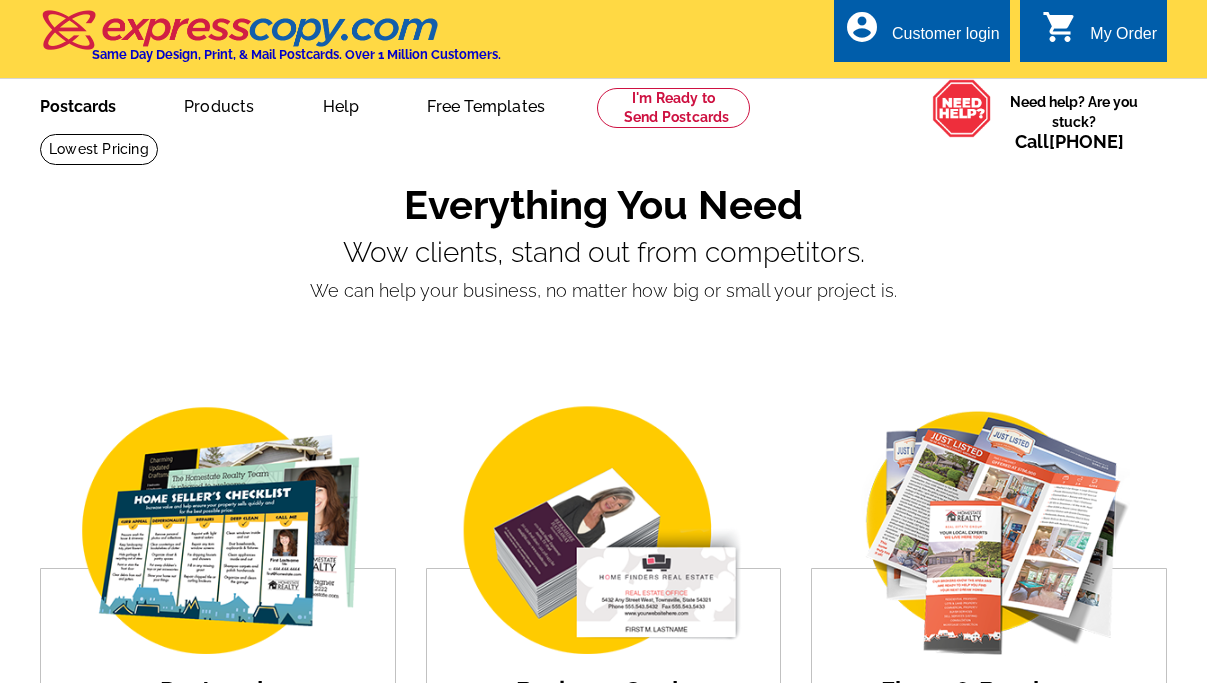 click on "Postcards" at bounding box center [78, 104] 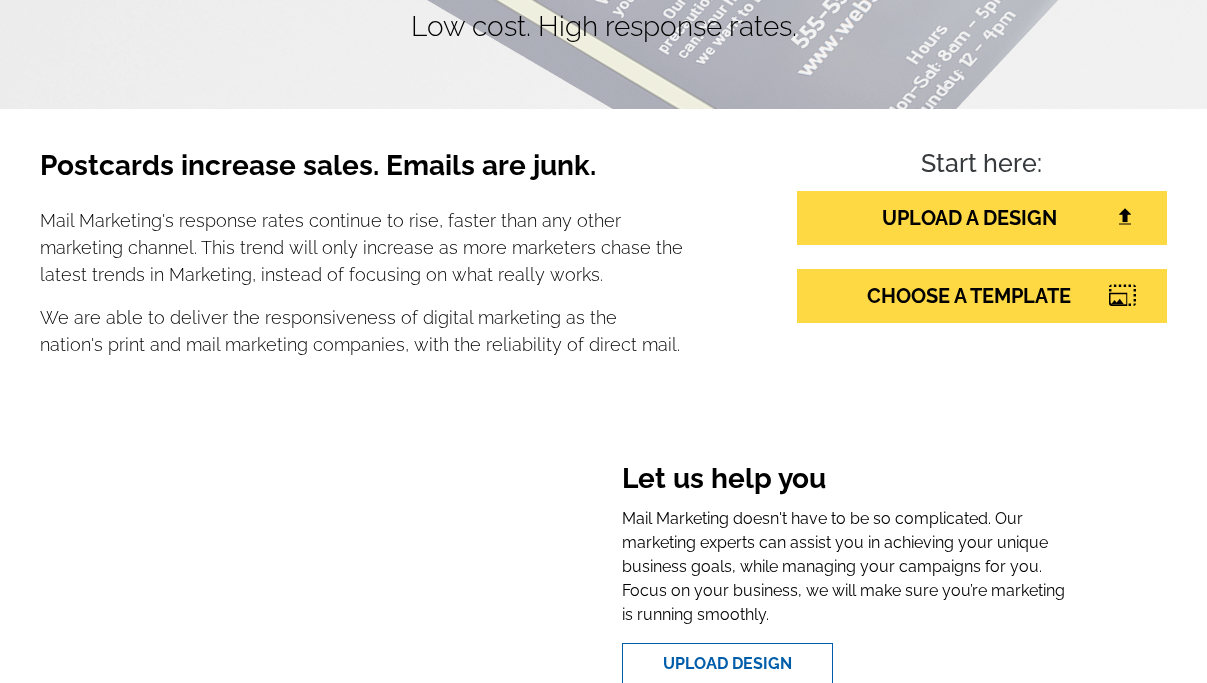 scroll, scrollTop: 271, scrollLeft: 0, axis: vertical 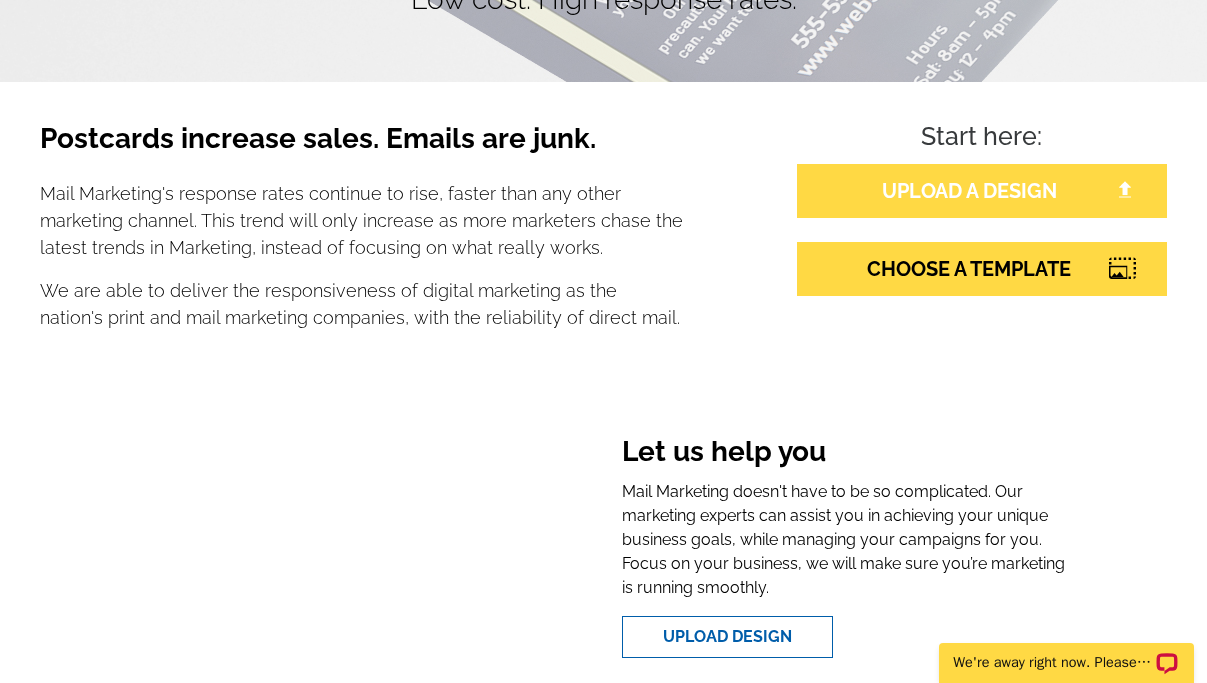 click on "UPLOAD A DESIGN" at bounding box center [982, 191] 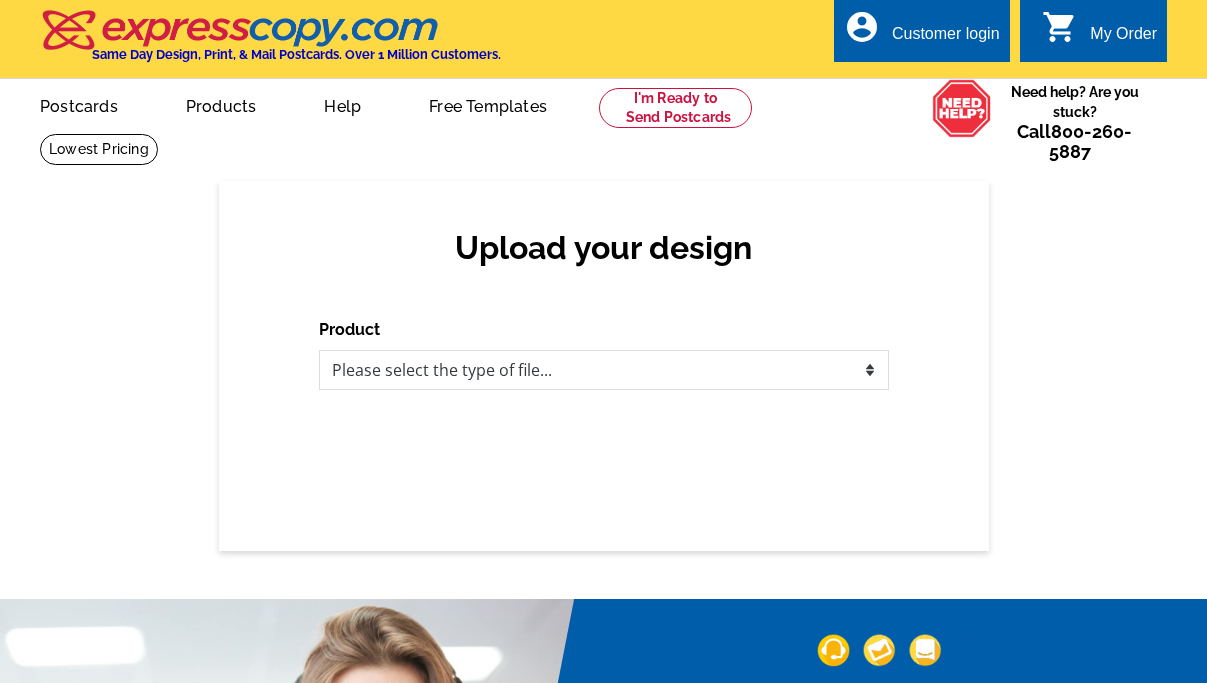 scroll, scrollTop: 0, scrollLeft: 0, axis: both 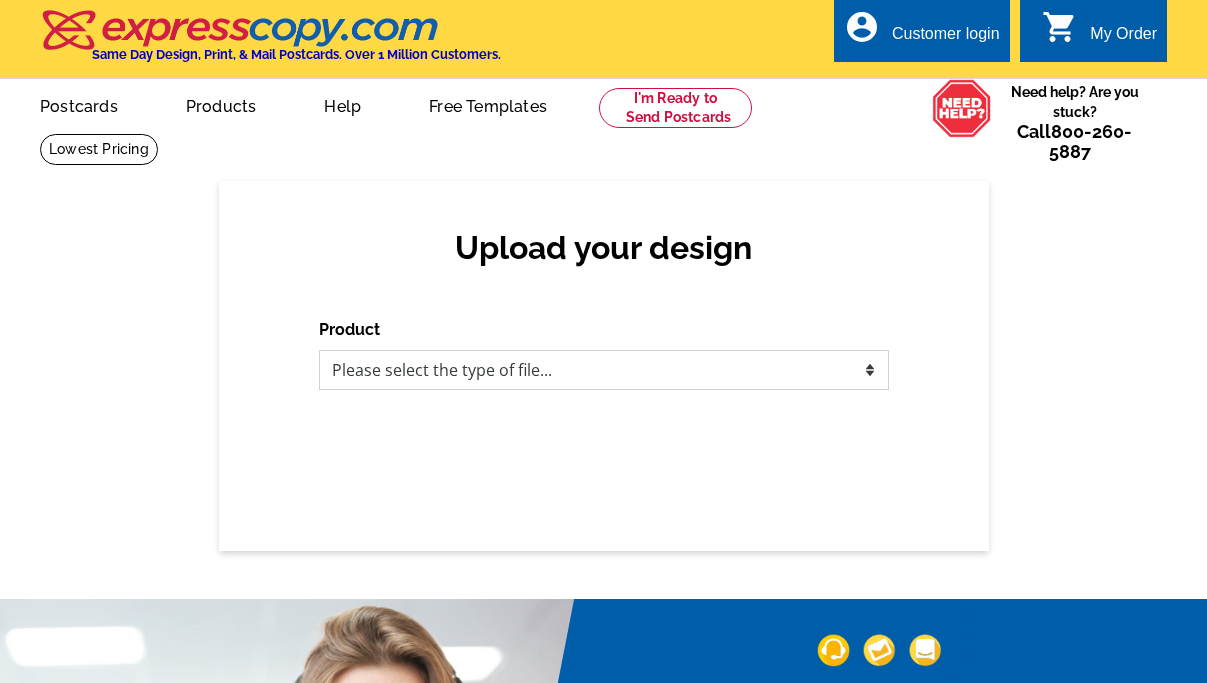 click on "Please select the type of file...
Postcards
Business Cards
Letters and flyers
Greeting Cards
Door Hangers" at bounding box center (604, 370) 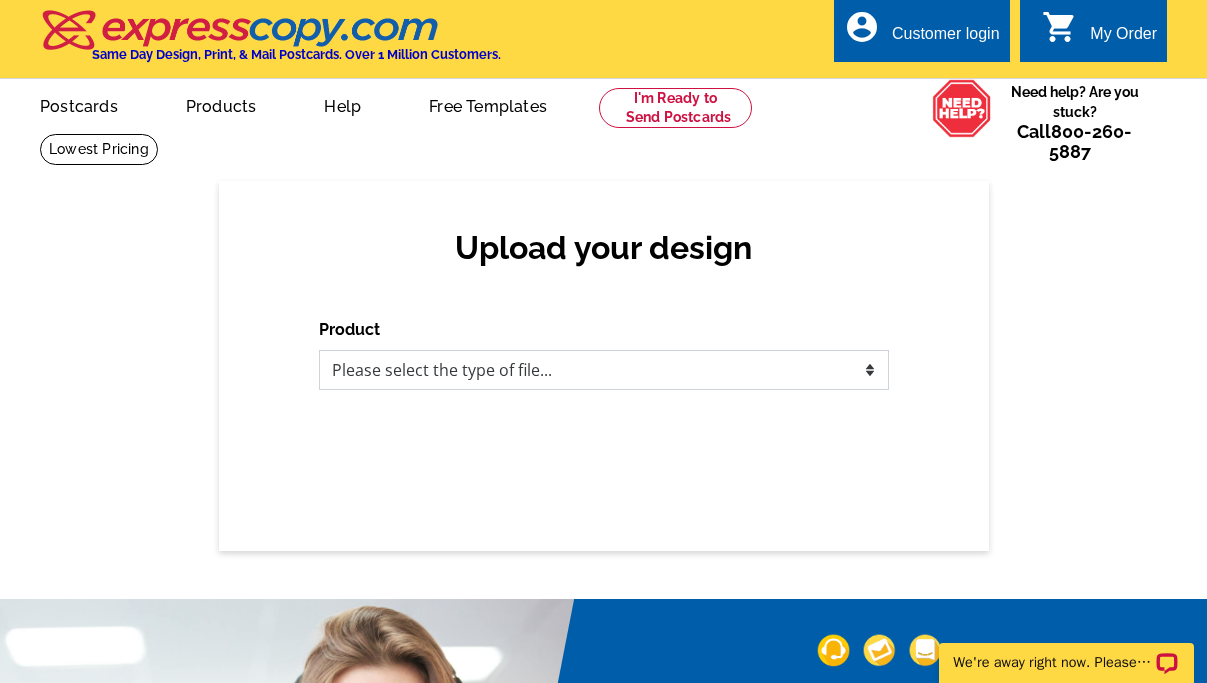 scroll, scrollTop: 0, scrollLeft: 0, axis: both 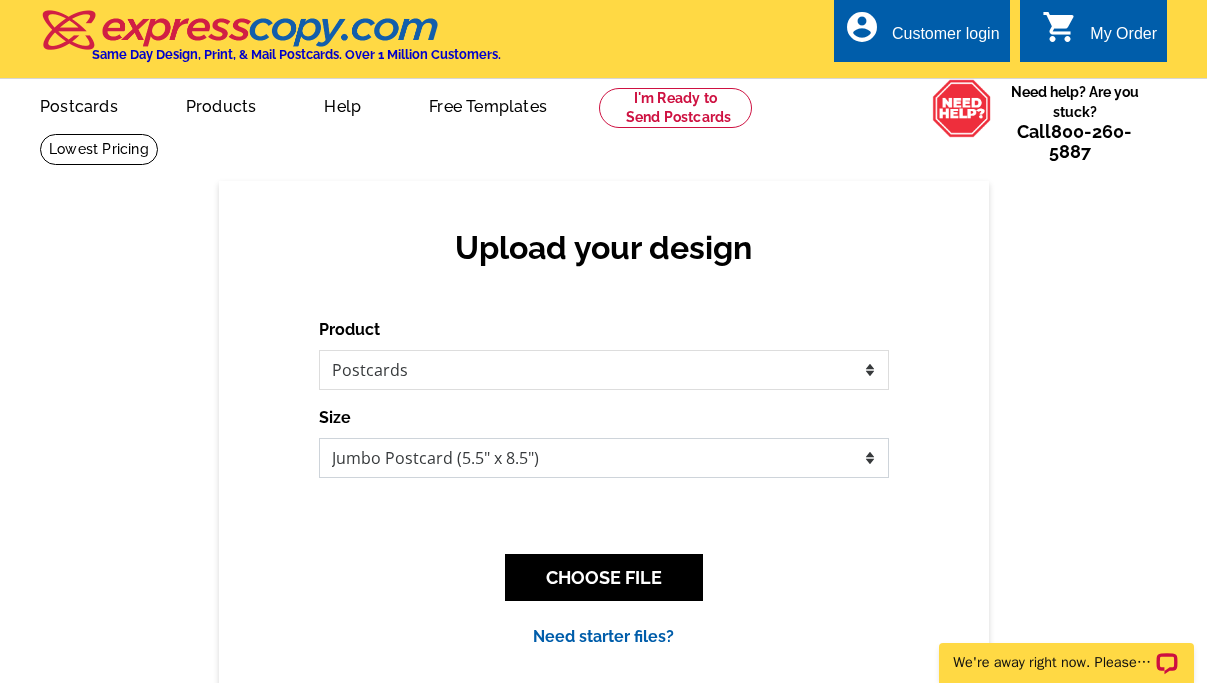 click on "Jumbo Postcard (5.5" x 8.5") Regular Postcard (4.25" x 5.6") Panoramic Postcard (5.75" x 11.25") Giant Postcard (8.5" x 11") EDDM Postcard (6.125" x 8.25")" at bounding box center (604, 458) 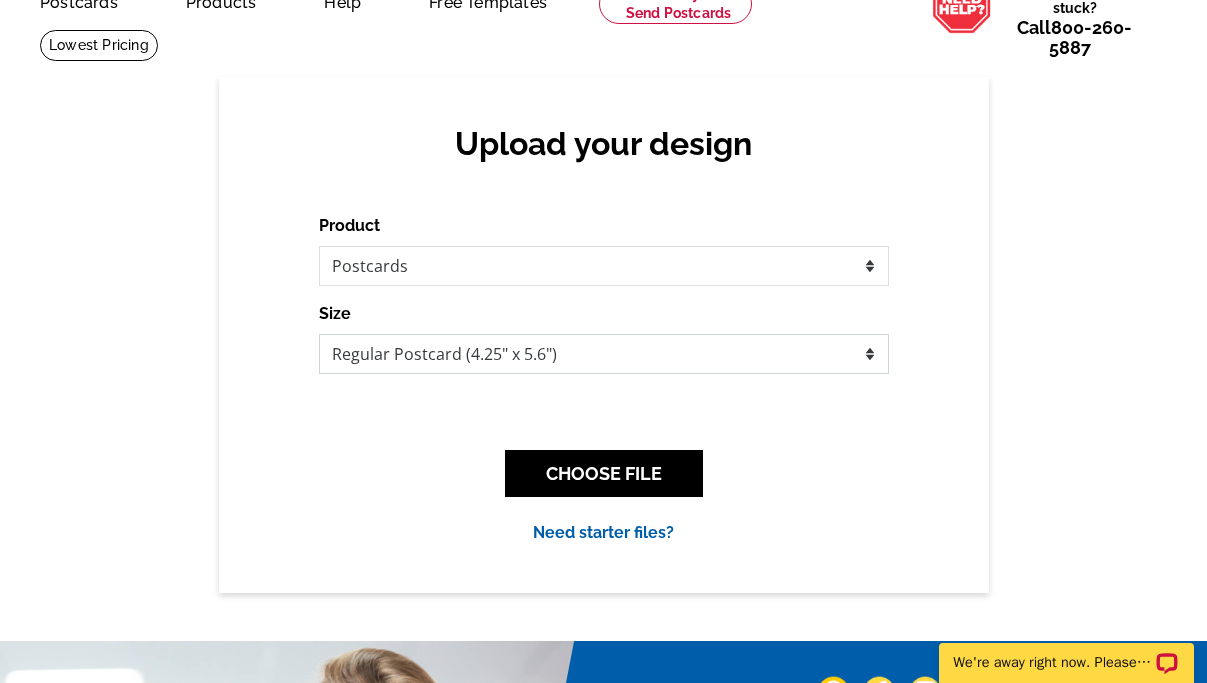 scroll, scrollTop: 0, scrollLeft: 0, axis: both 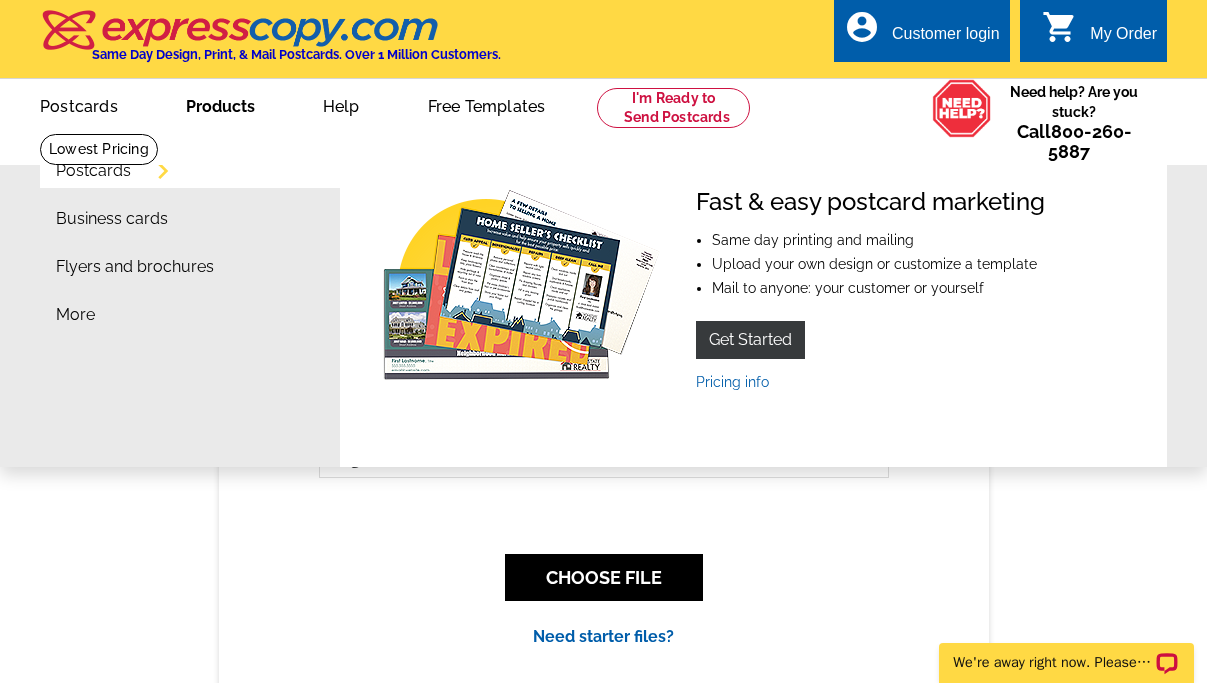 click on "Products" at bounding box center [220, 104] 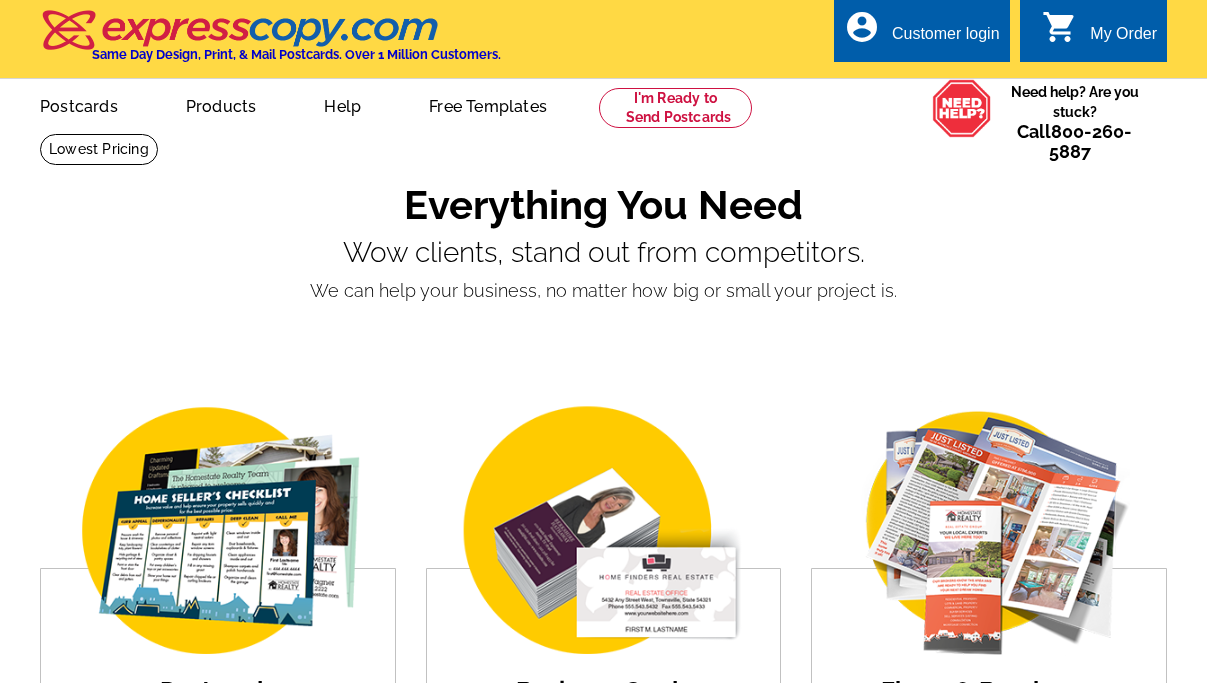 scroll, scrollTop: 0, scrollLeft: 0, axis: both 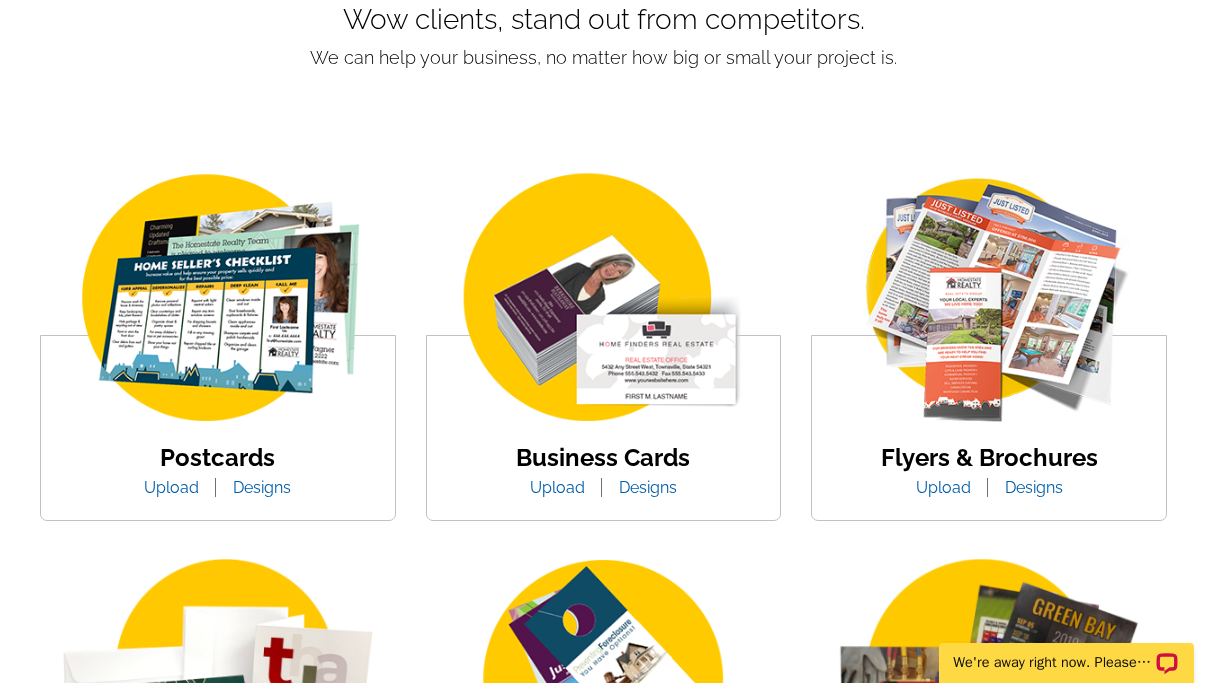 click on "Designs" at bounding box center [262, 487] 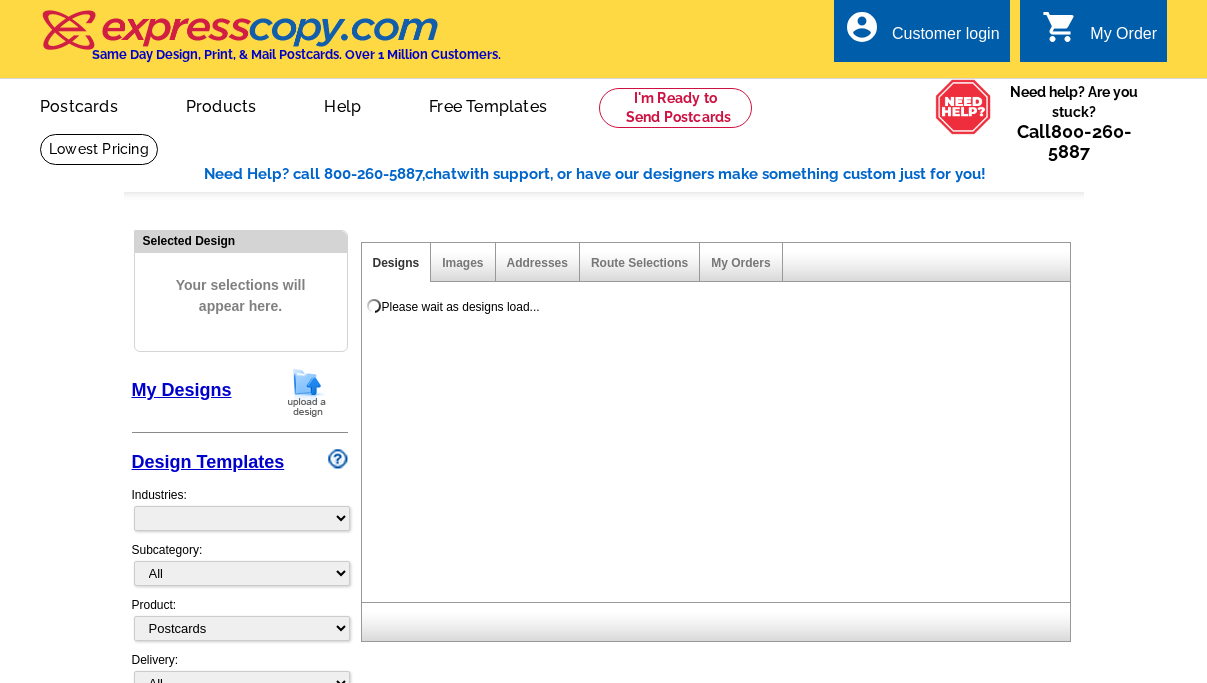 select on "1" 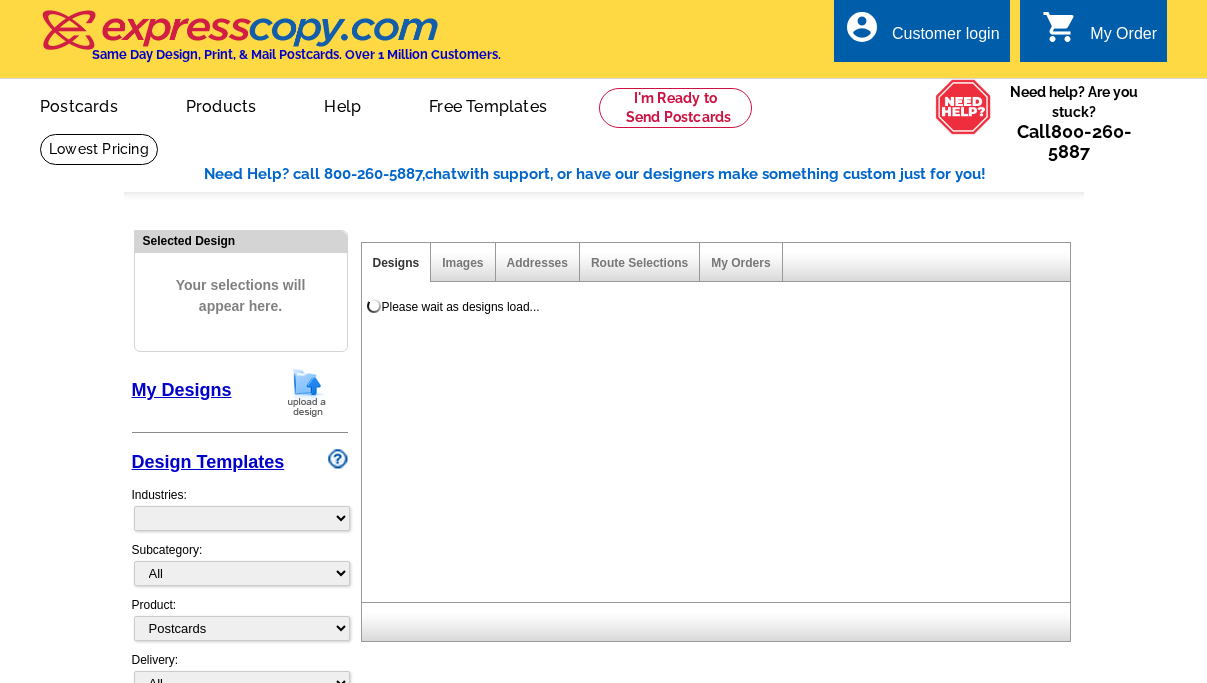 select on "1" 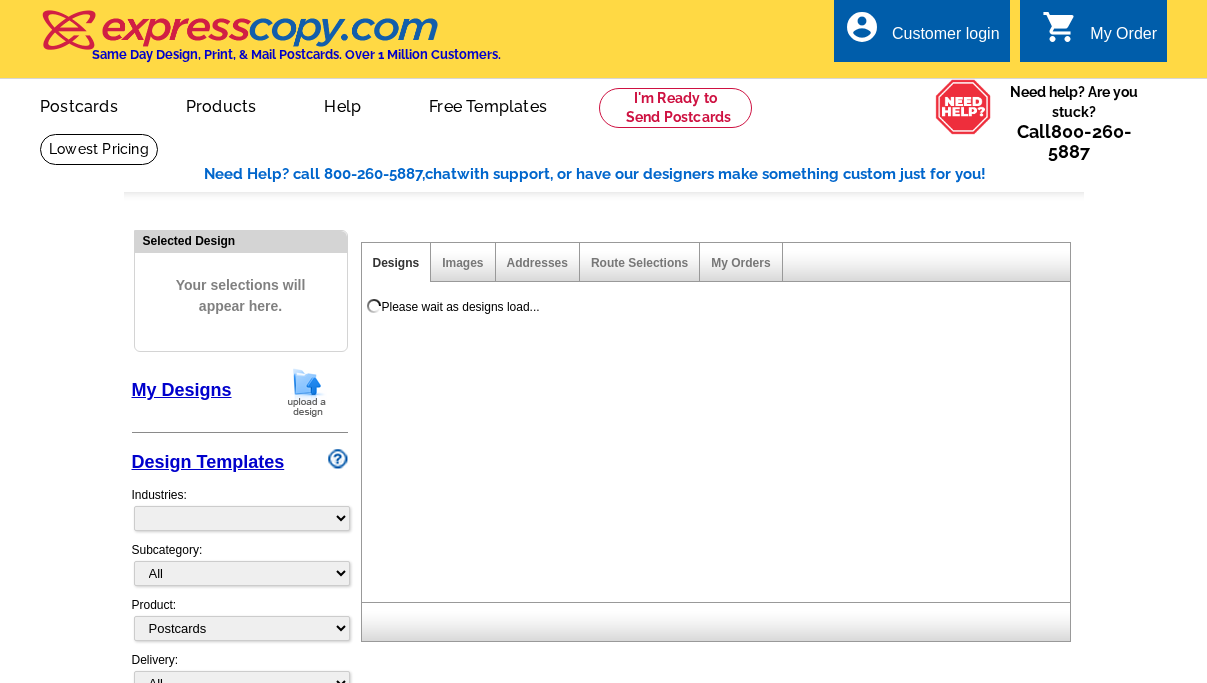 scroll, scrollTop: 0, scrollLeft: 0, axis: both 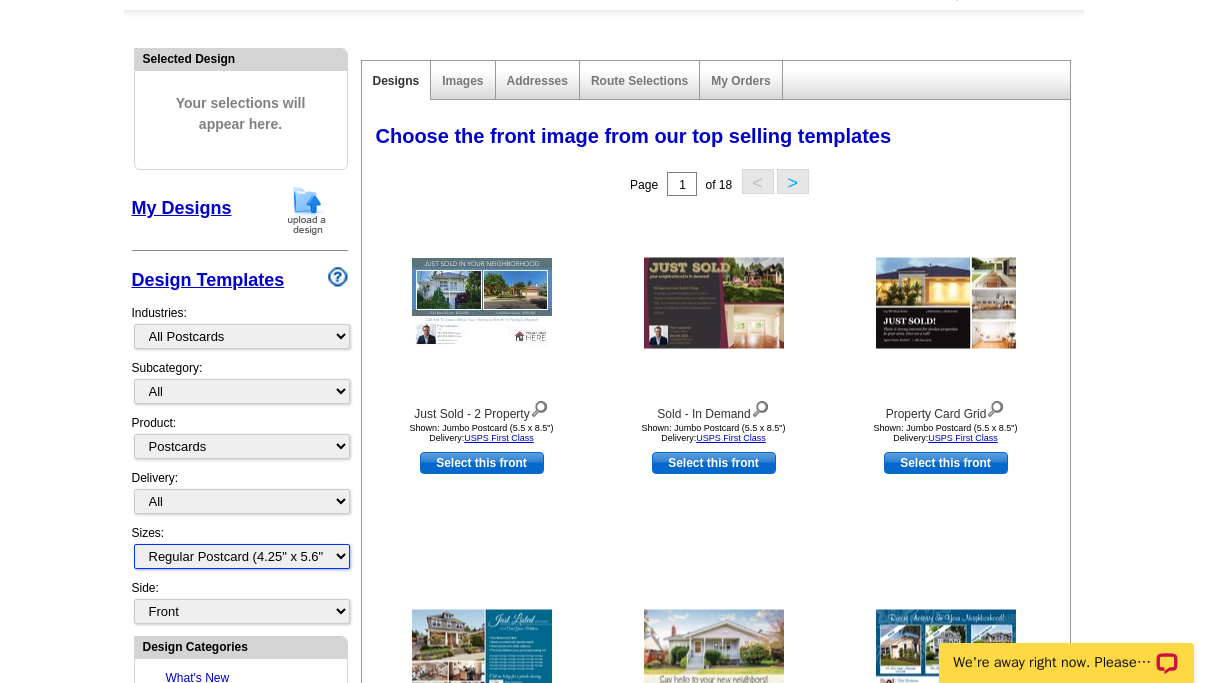 click on "All Jumbo Postcard (5.5" x 8.5") Regular Postcard (4.25" x 5.6") Panoramic Postcard (5.75" x 11.25") Giant Postcard (8.5" x 11") EDDM Postcard (6.125" x 8.25")" at bounding box center (242, 556) 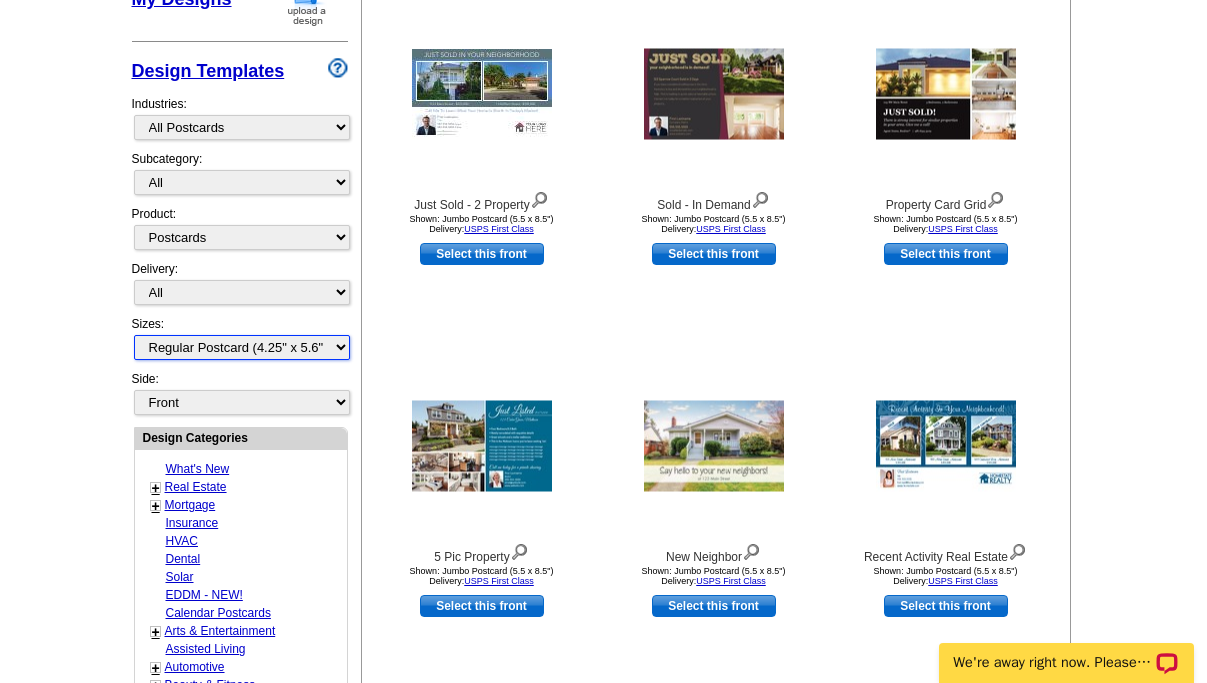 scroll, scrollTop: 370, scrollLeft: 0, axis: vertical 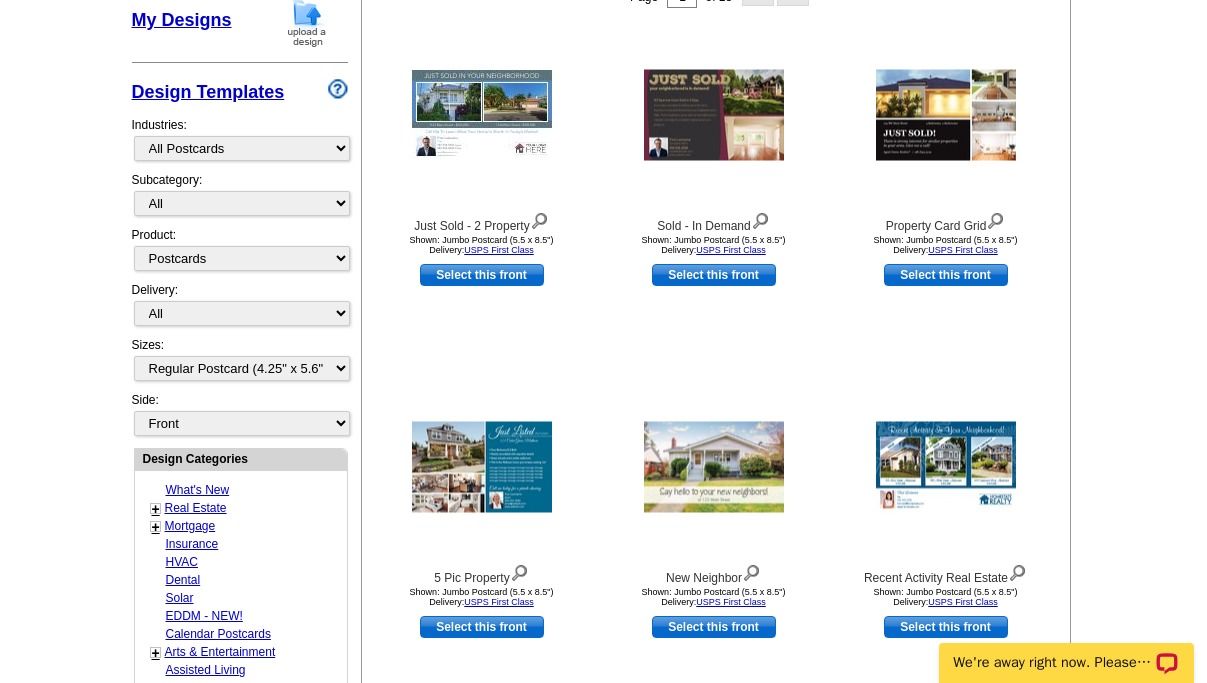 click on "Subcategory:
All" at bounding box center (240, 198) 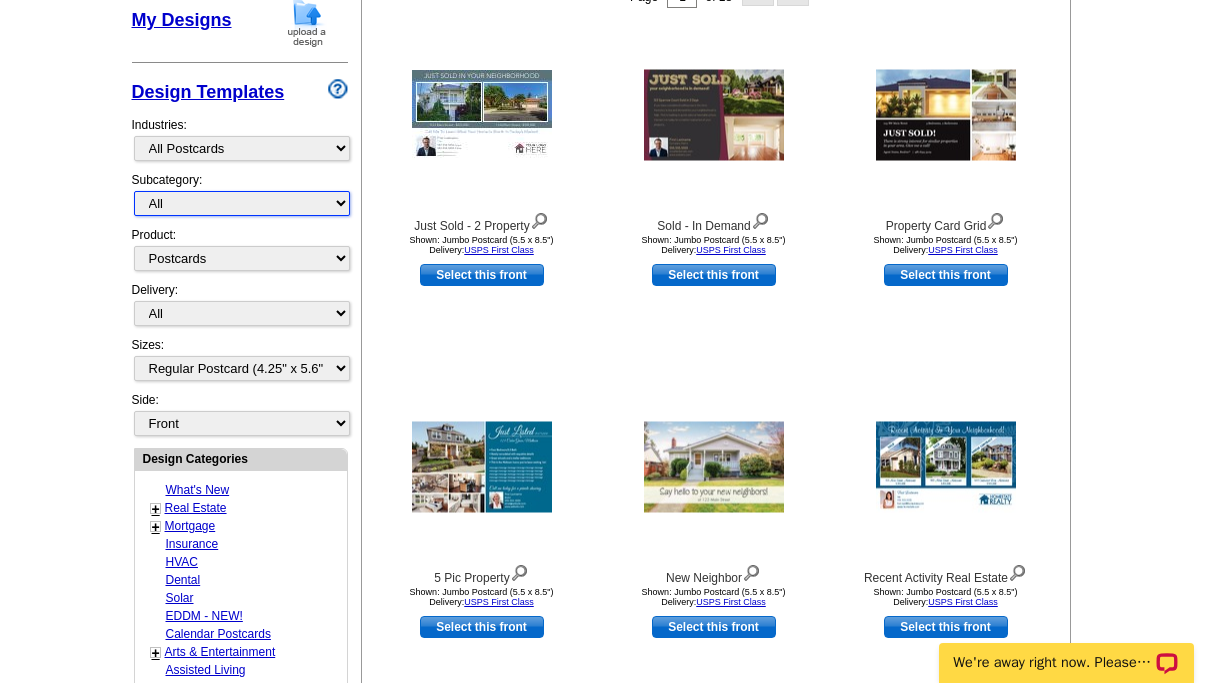 click on "All" at bounding box center [242, 203] 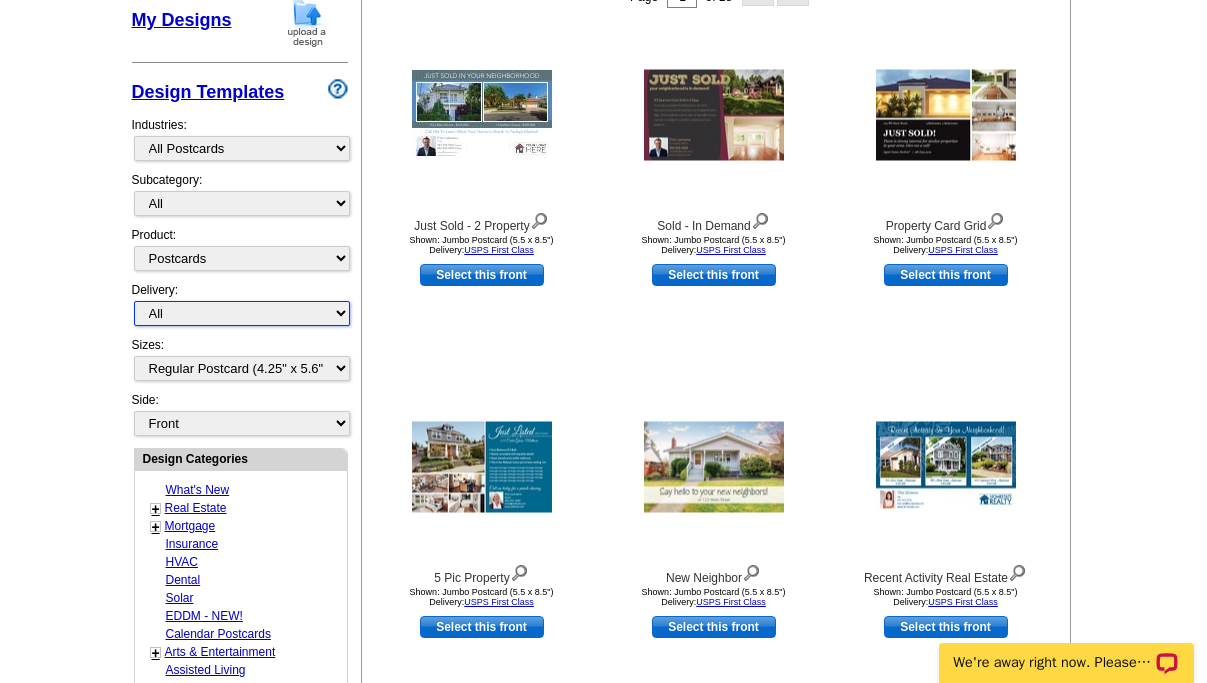 click on "All
First Class Mail
Shipped to Me
EDDM Save 66% on Postage" at bounding box center [242, 313] 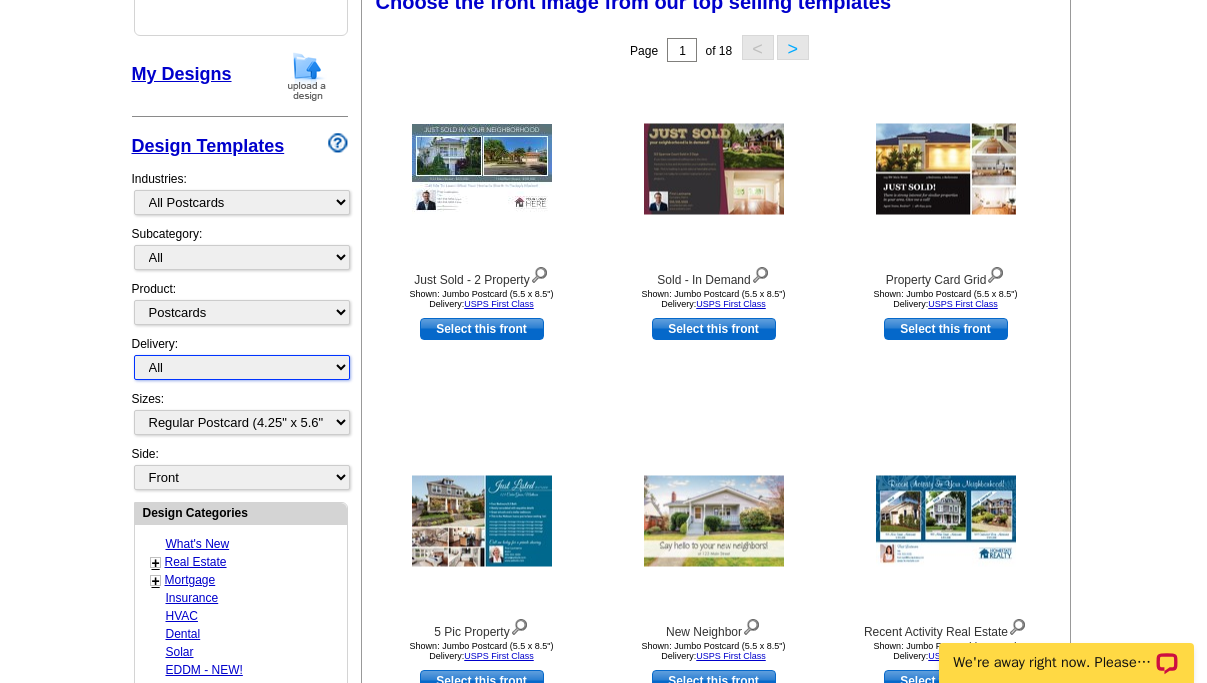 scroll, scrollTop: 313, scrollLeft: 0, axis: vertical 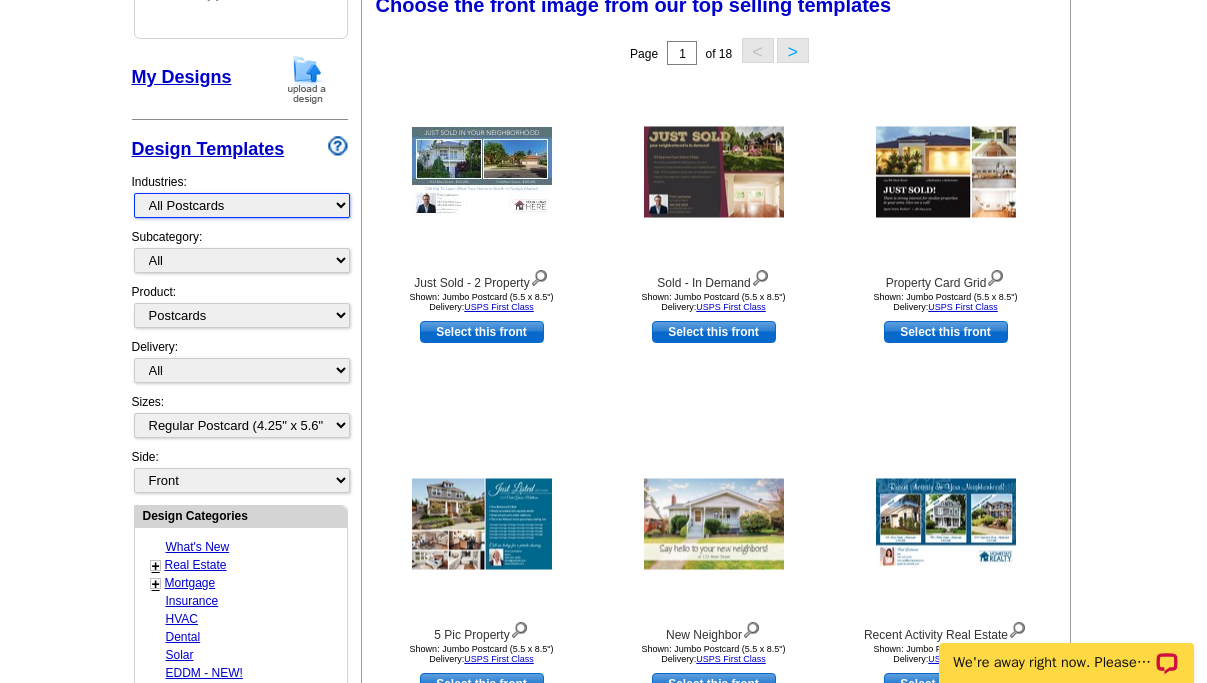 click on "What's New Real Estate Mortgage Insurance HVAC Dental Solar EDDM - NEW! Calendar Postcards Arts & Entertainment Assisted Living Automotive Beauty & Fitness Business Services Education, Camps & Childcare Financial Services Food & Beverage Healthcare Holiday Home Services Keep-in-Touch Legal Non-Profit Personal Projects Pets & Veterinarians Photo Cards Religion & Faith Retail Seasonal Sports & Recreation Sports Schedules Travel Greeting Cards All Postcards All Flyers & Brochures All Business Cards All Door Hangers All Greeting Cards" at bounding box center (242, 205) 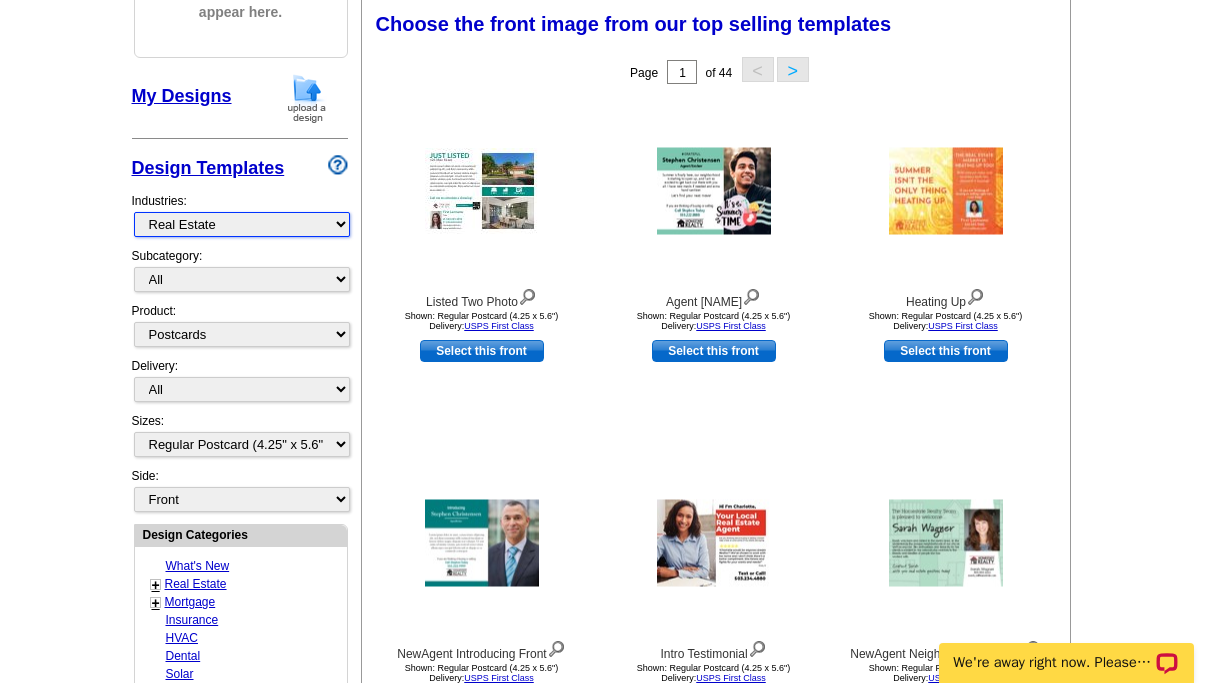 scroll, scrollTop: 291, scrollLeft: 0, axis: vertical 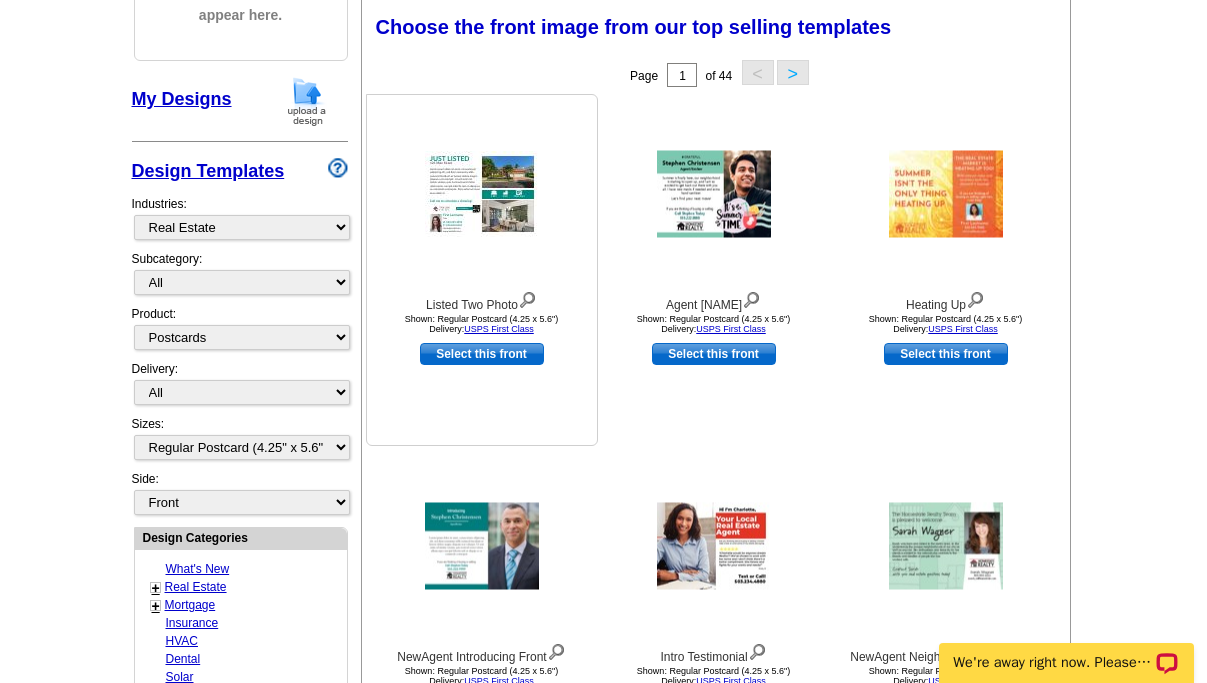 click at bounding box center [527, 298] 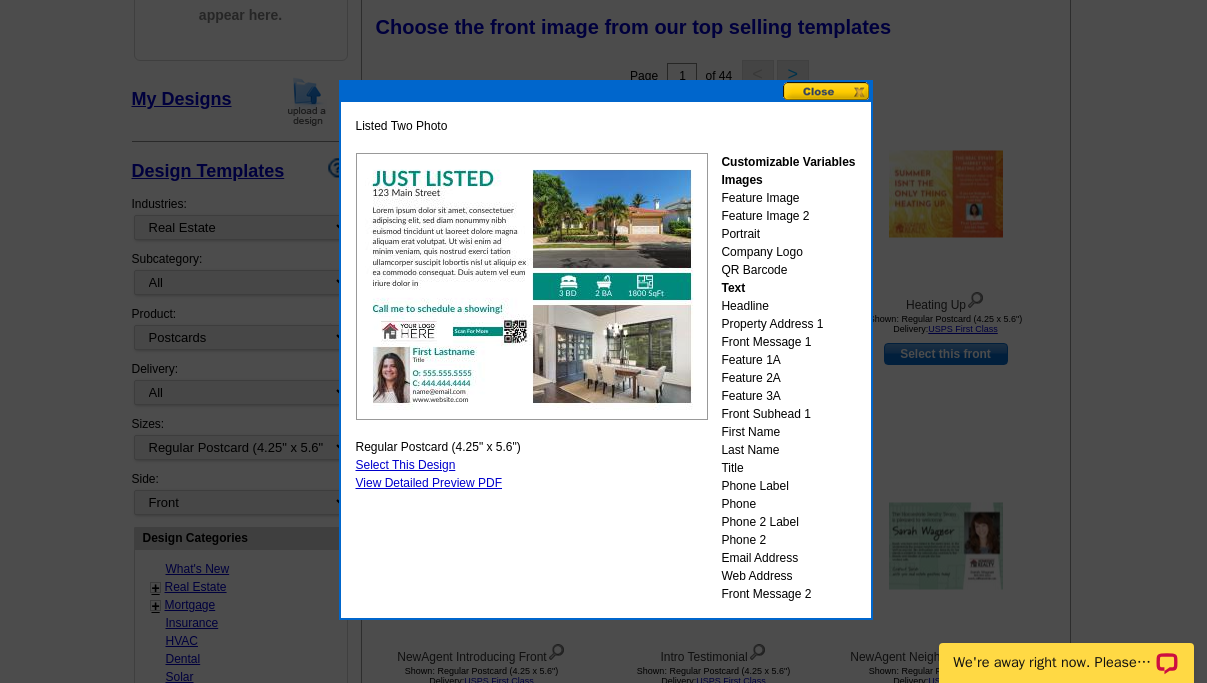 click at bounding box center [827, 91] 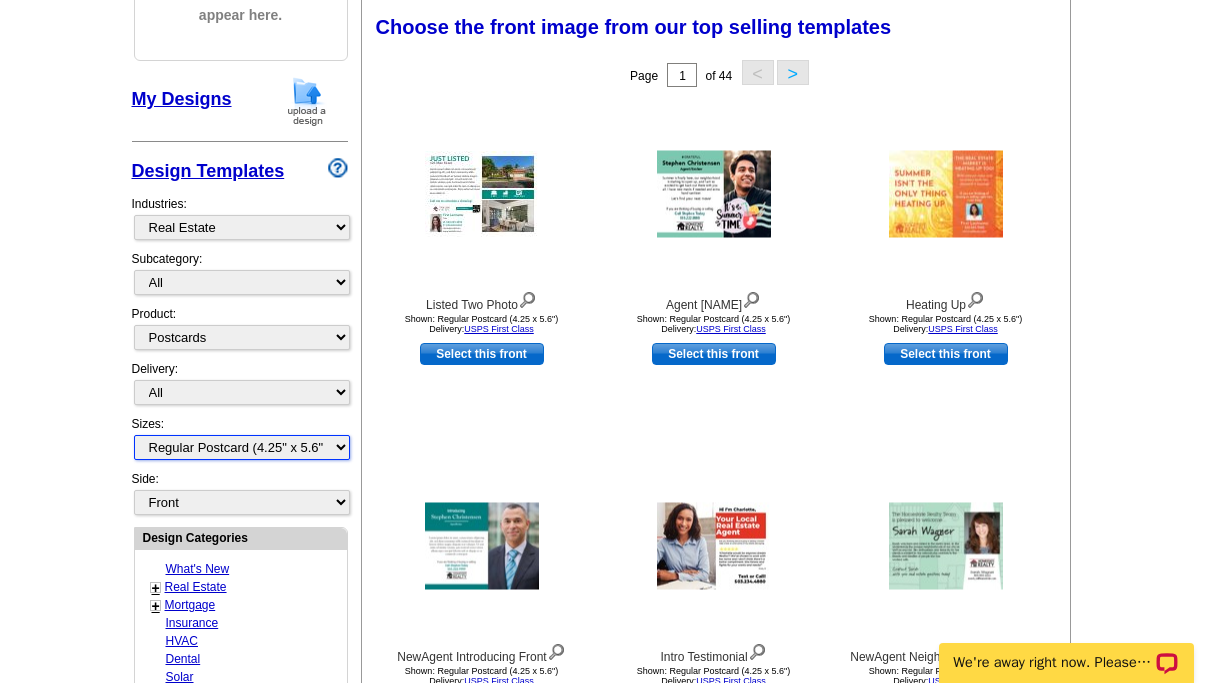 click on "All Jumbo Postcard (5.5" x 8.5") Regular Postcard (4.25" x 5.6") Panoramic Postcard (5.75" x 11.25") Giant Postcard (8.5" x 11") EDDM Postcard (6.125" x 8.25")" at bounding box center (242, 447) 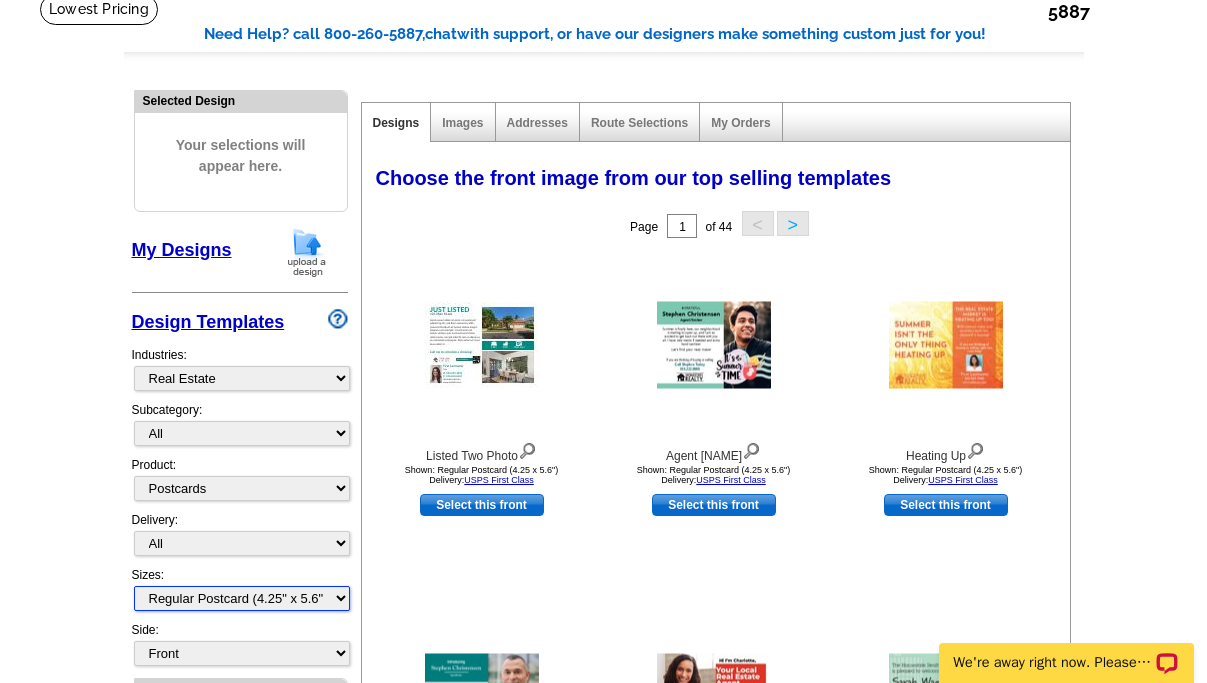 scroll, scrollTop: 0, scrollLeft: 0, axis: both 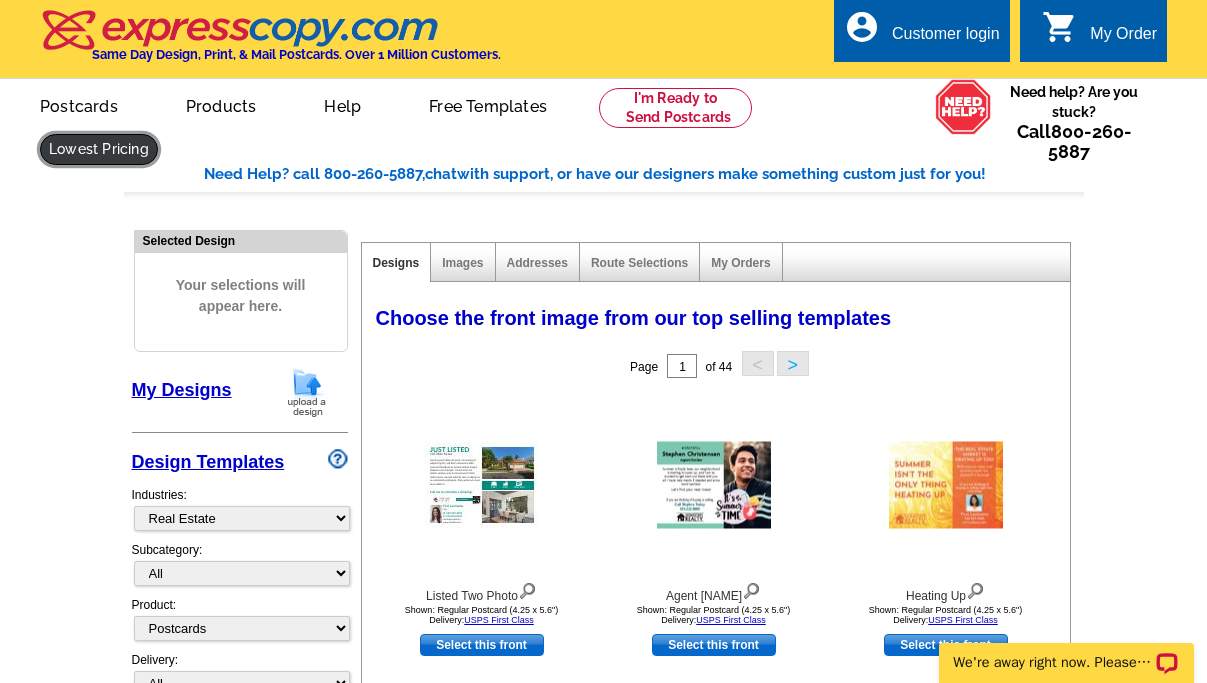 click at bounding box center [99, 149] 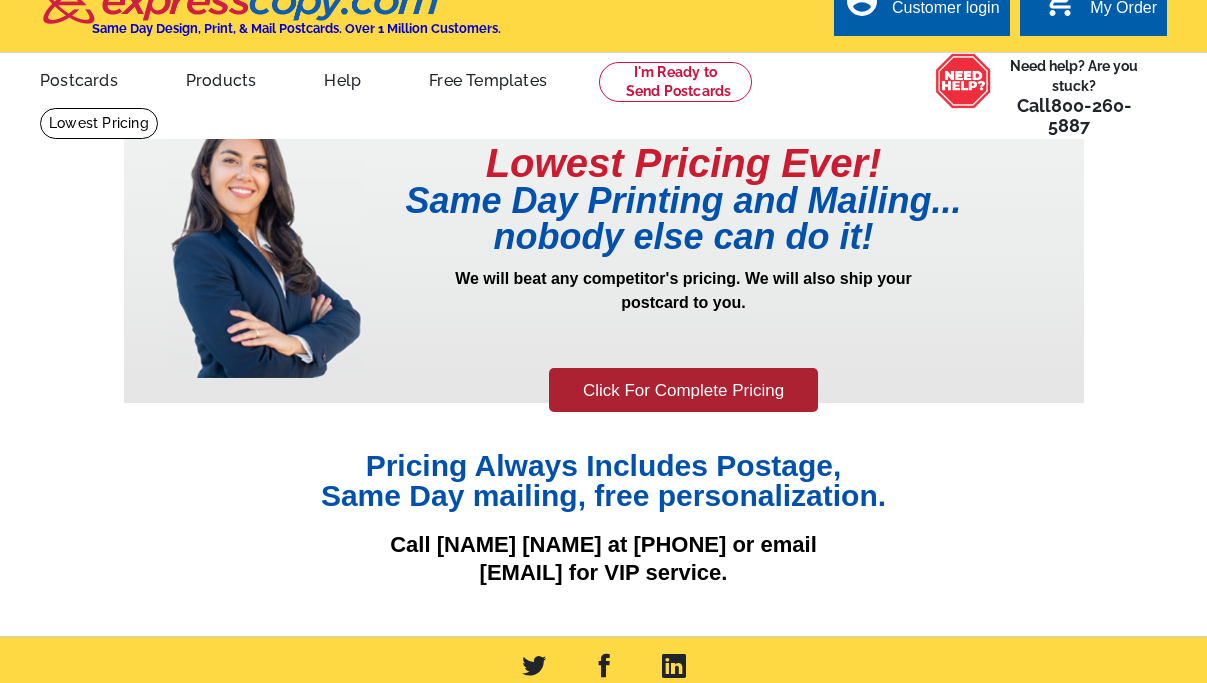 scroll, scrollTop: 48, scrollLeft: 0, axis: vertical 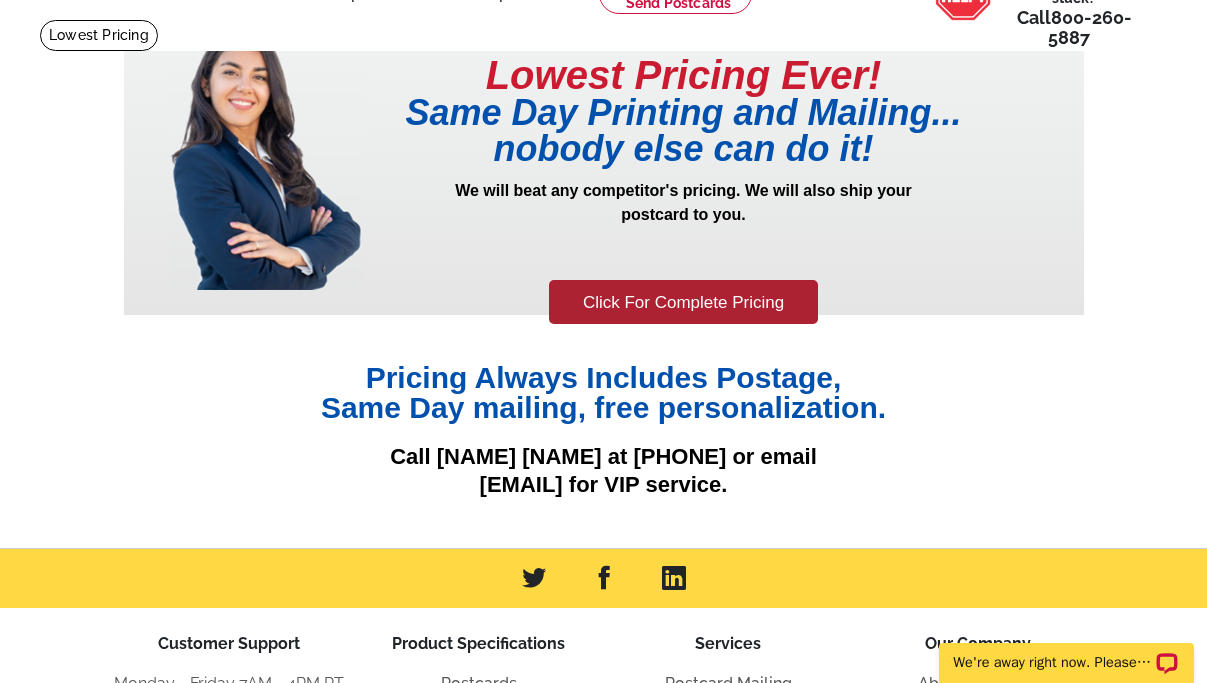 click on "Pricing Always Includes Postage, Same Day mailing, free personalization.
Call [NAME] [NAME] at [PHONE] or email  [EMAIL] for VIP service." at bounding box center (604, 413) 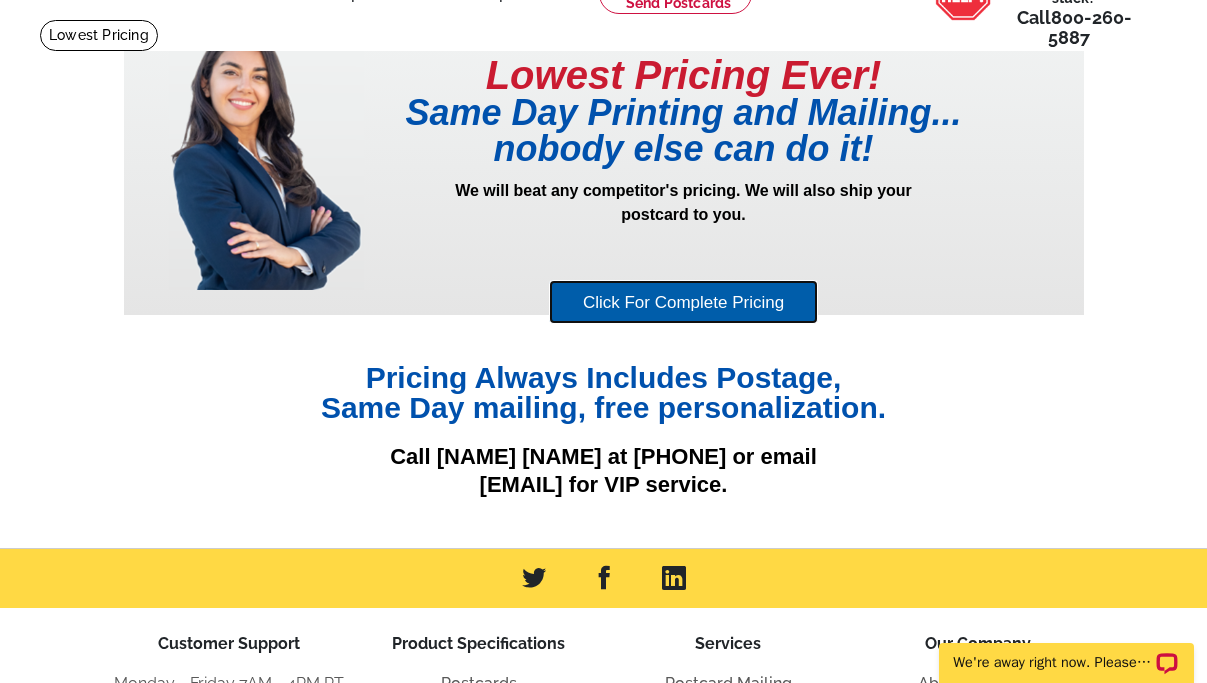 click on "Click For Complete Pricing" at bounding box center [683, 302] 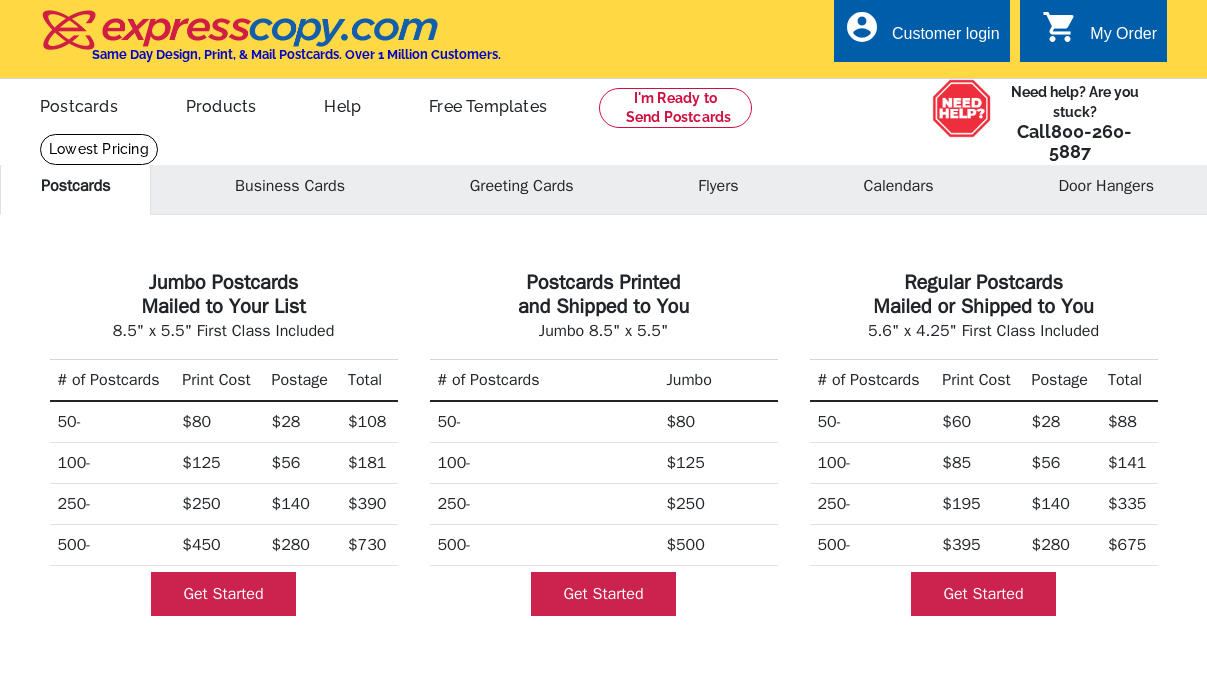 scroll, scrollTop: 0, scrollLeft: 0, axis: both 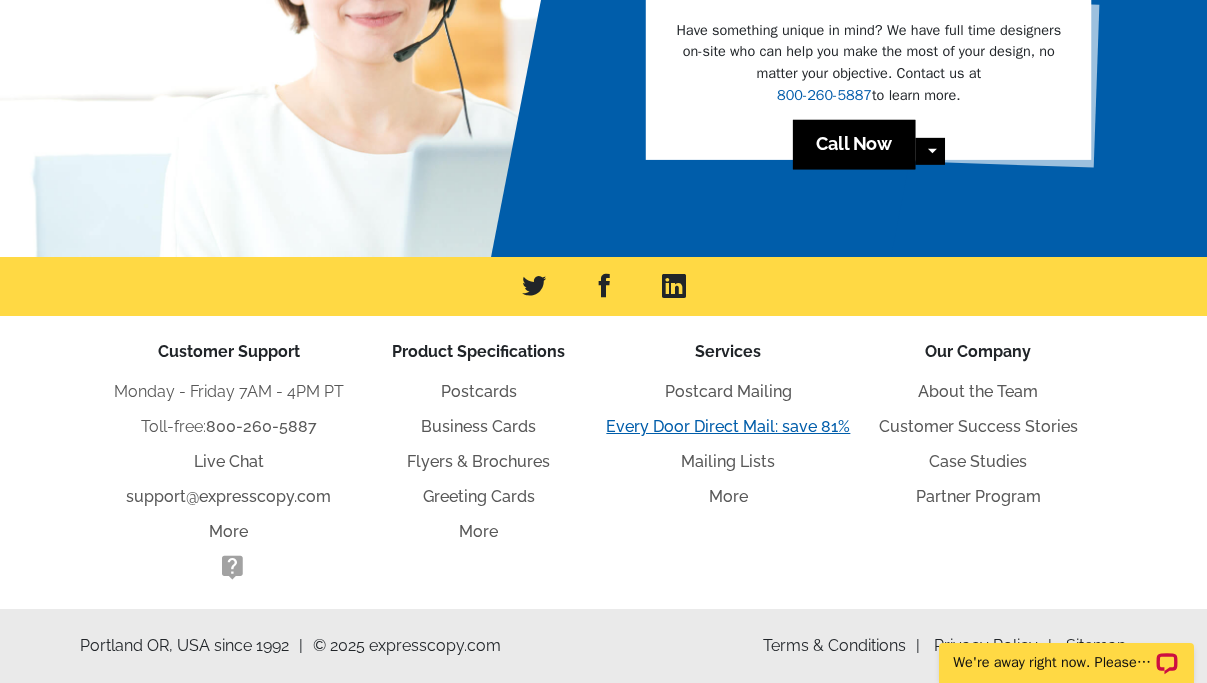 click on "Every Door Direct Mail: save 81%" at bounding box center [728, 426] 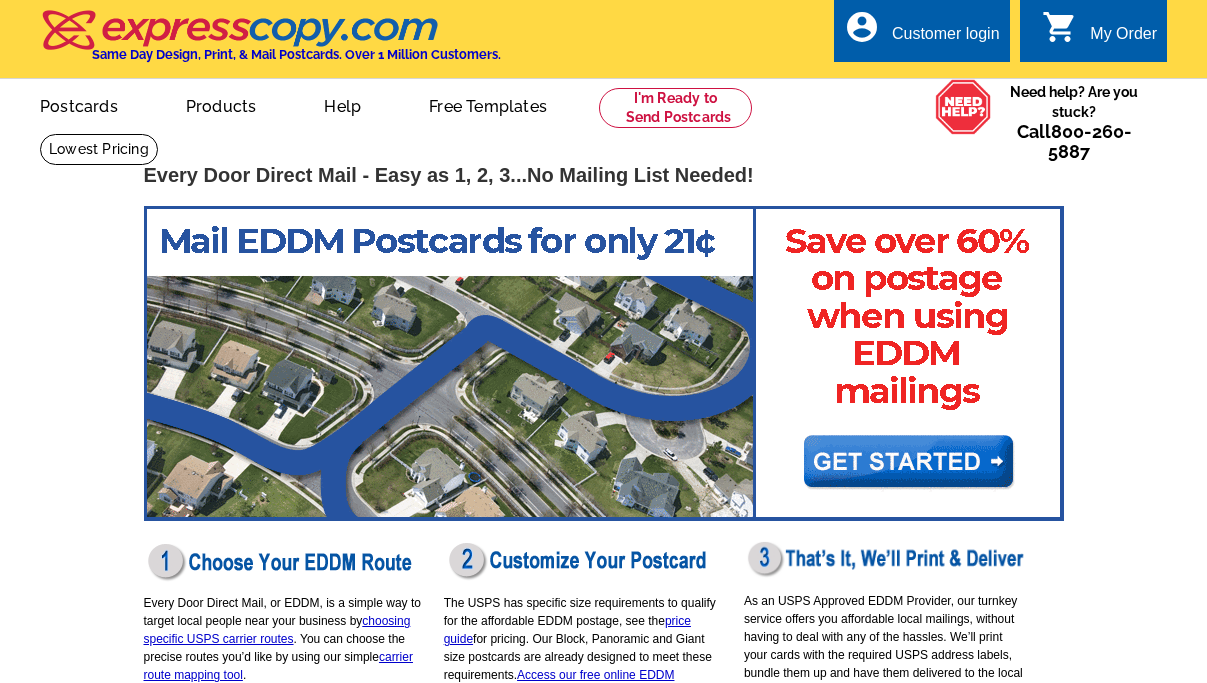 scroll, scrollTop: 0, scrollLeft: 0, axis: both 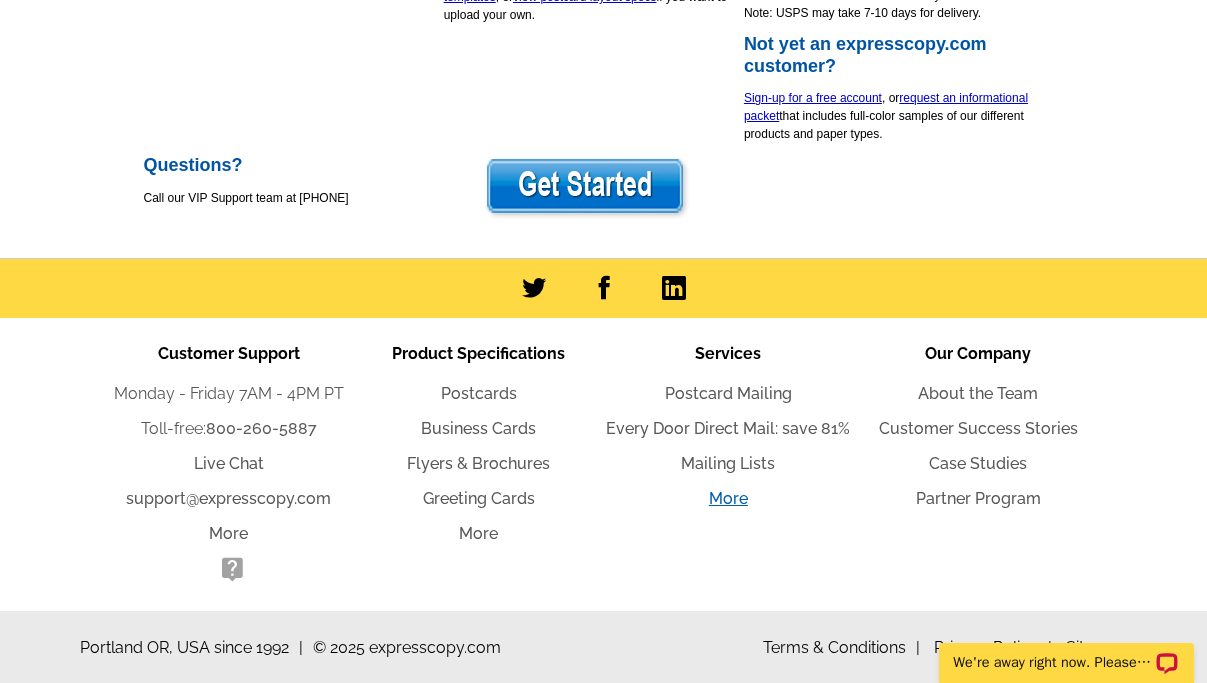 click on "More" at bounding box center [728, 498] 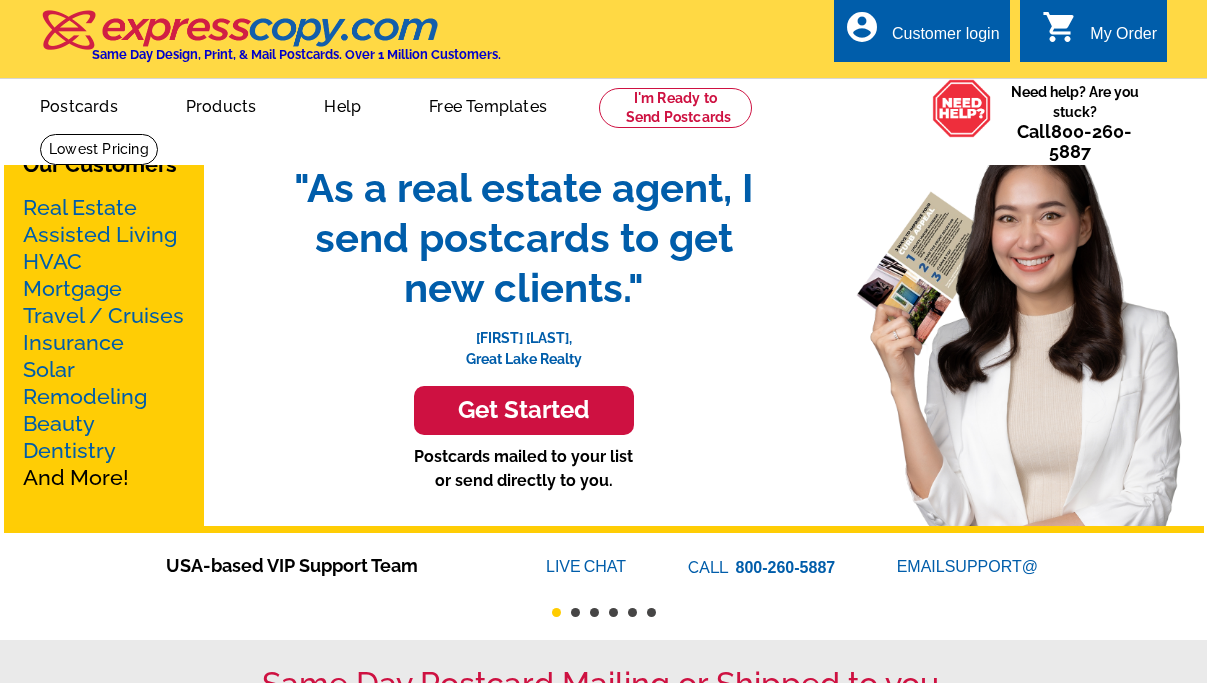 scroll, scrollTop: 0, scrollLeft: 0, axis: both 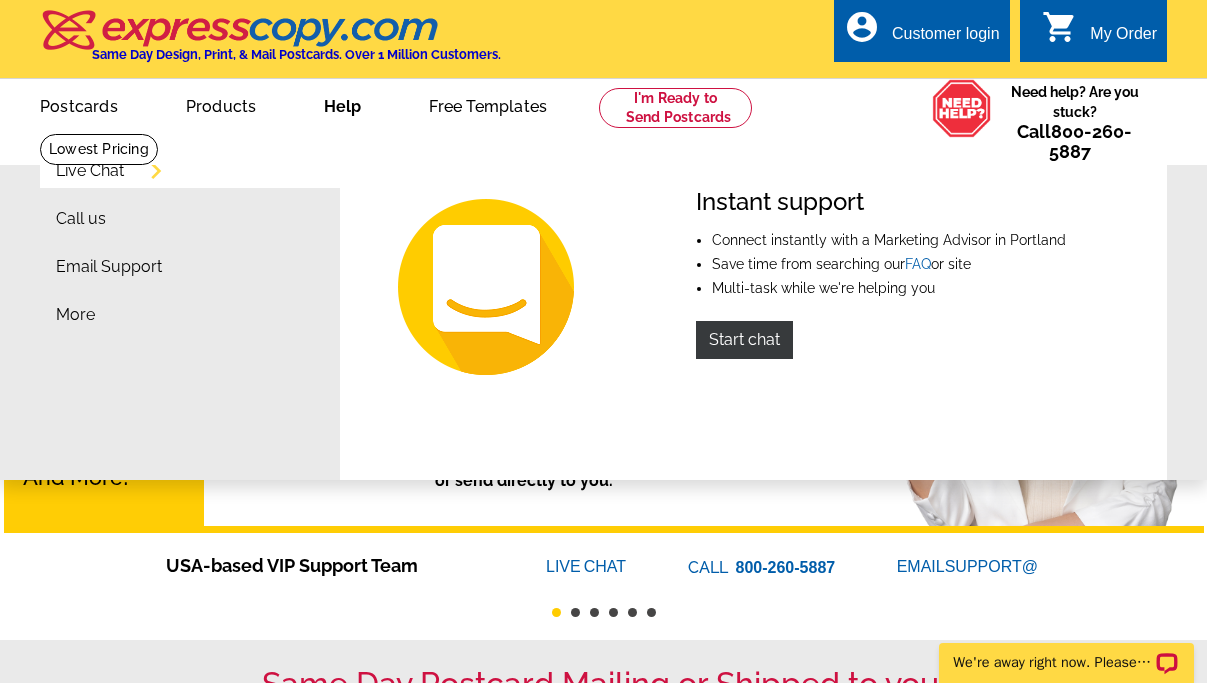 click on "Help" at bounding box center [342, 104] 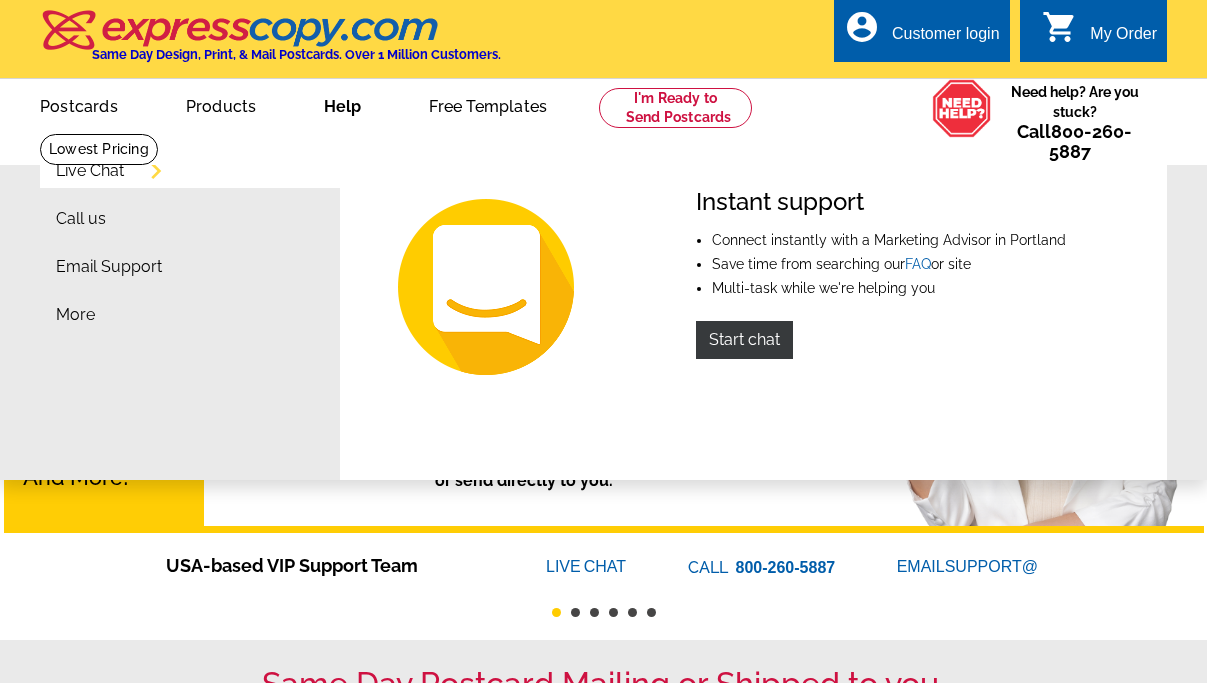 click on "Help" at bounding box center [342, 104] 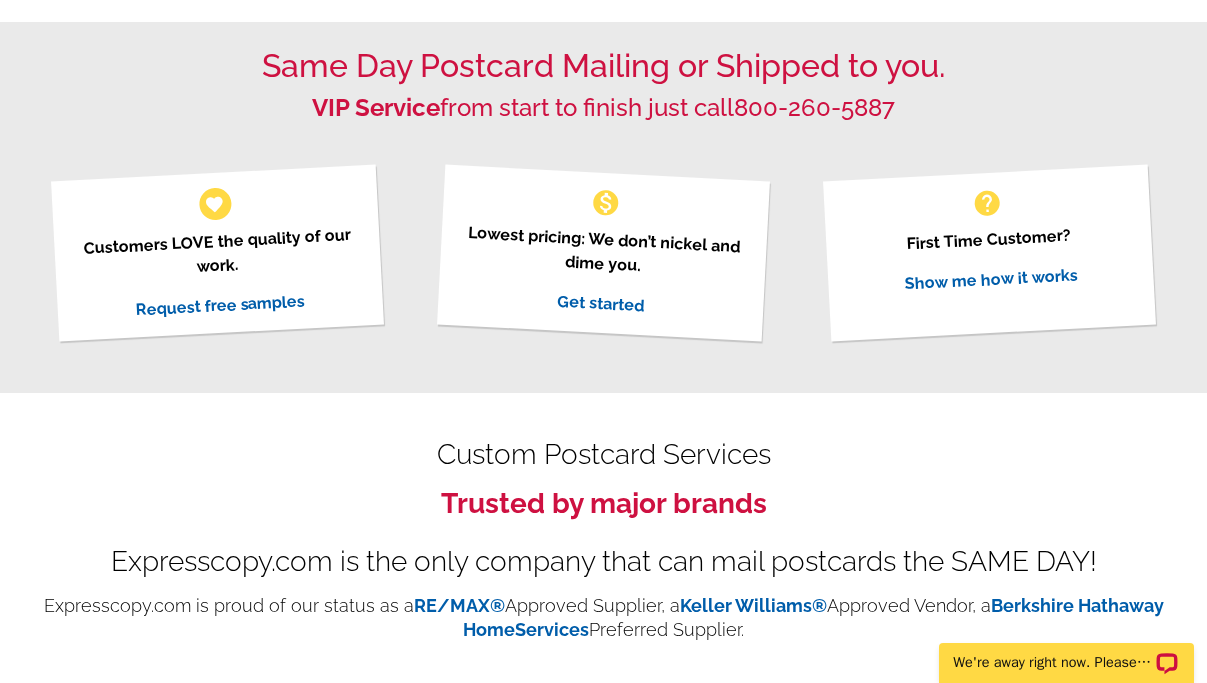 scroll, scrollTop: 610, scrollLeft: 0, axis: vertical 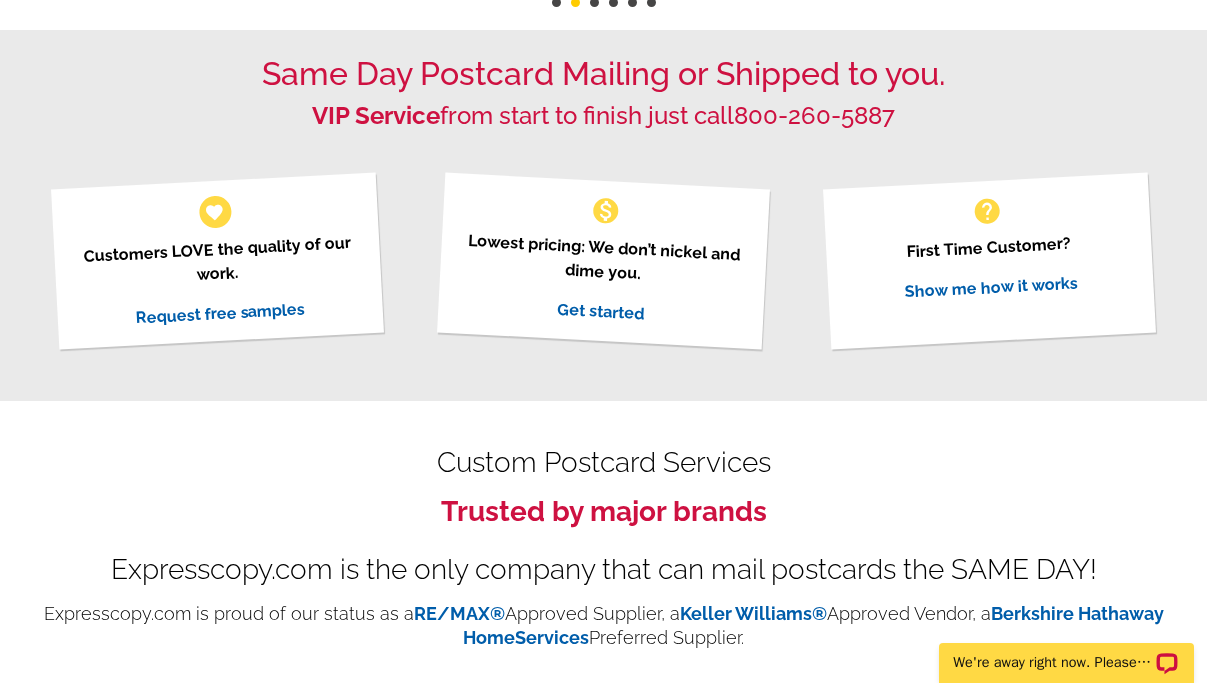 click on "Show me how it works" at bounding box center [991, 287] 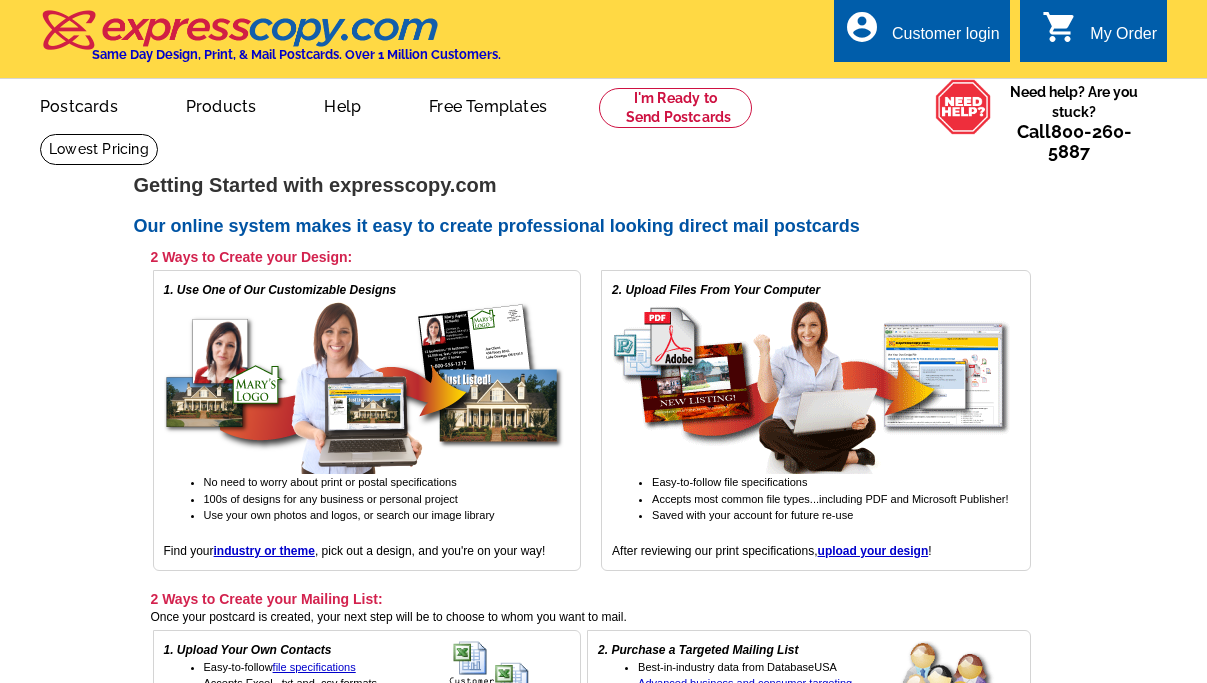 scroll, scrollTop: 0, scrollLeft: 0, axis: both 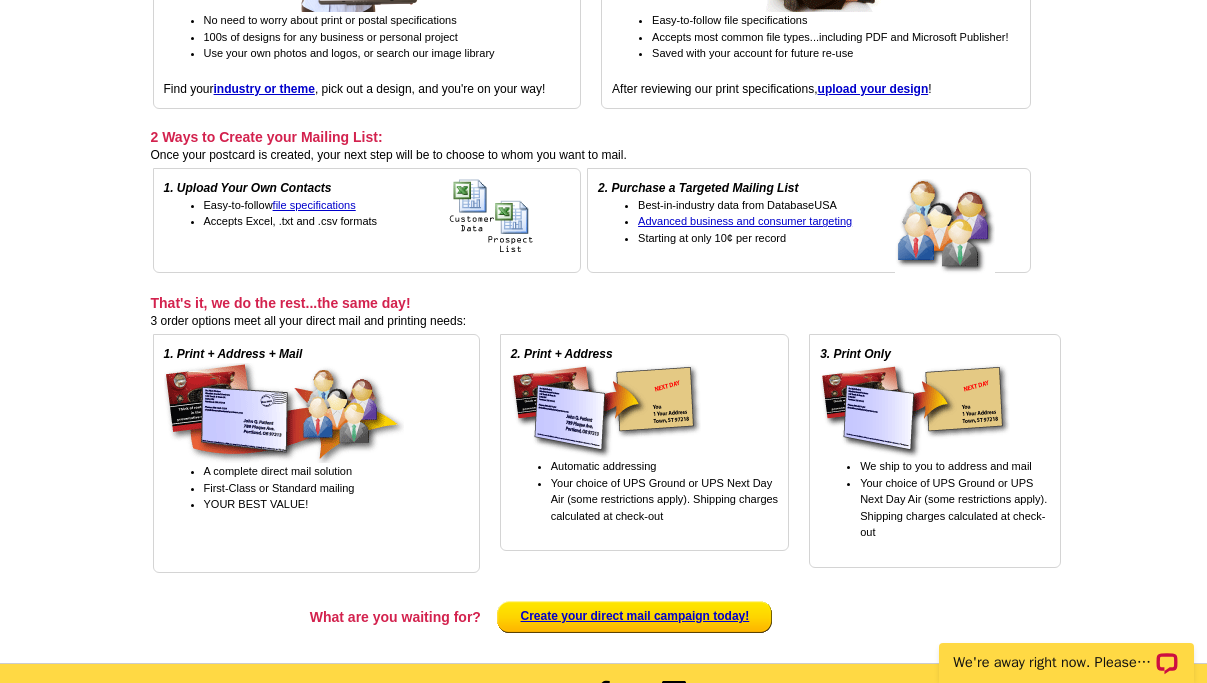 click on "First-Class or Standard mailing" at bounding box center (279, 488) 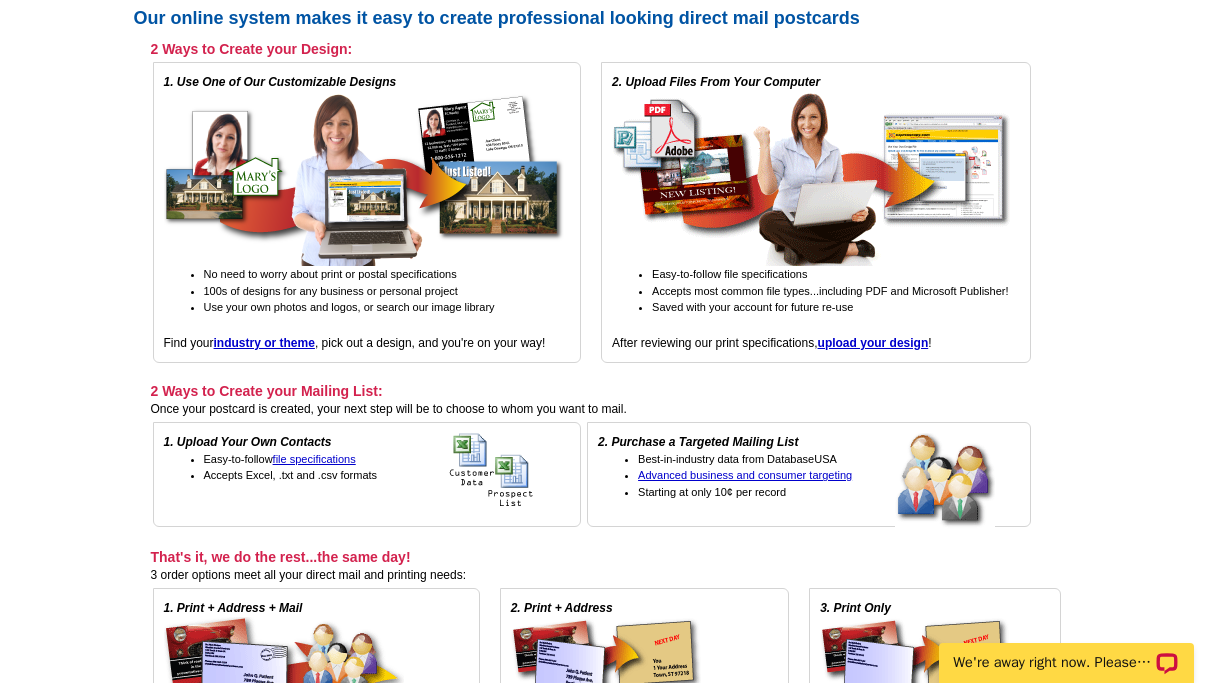 scroll, scrollTop: 0, scrollLeft: 0, axis: both 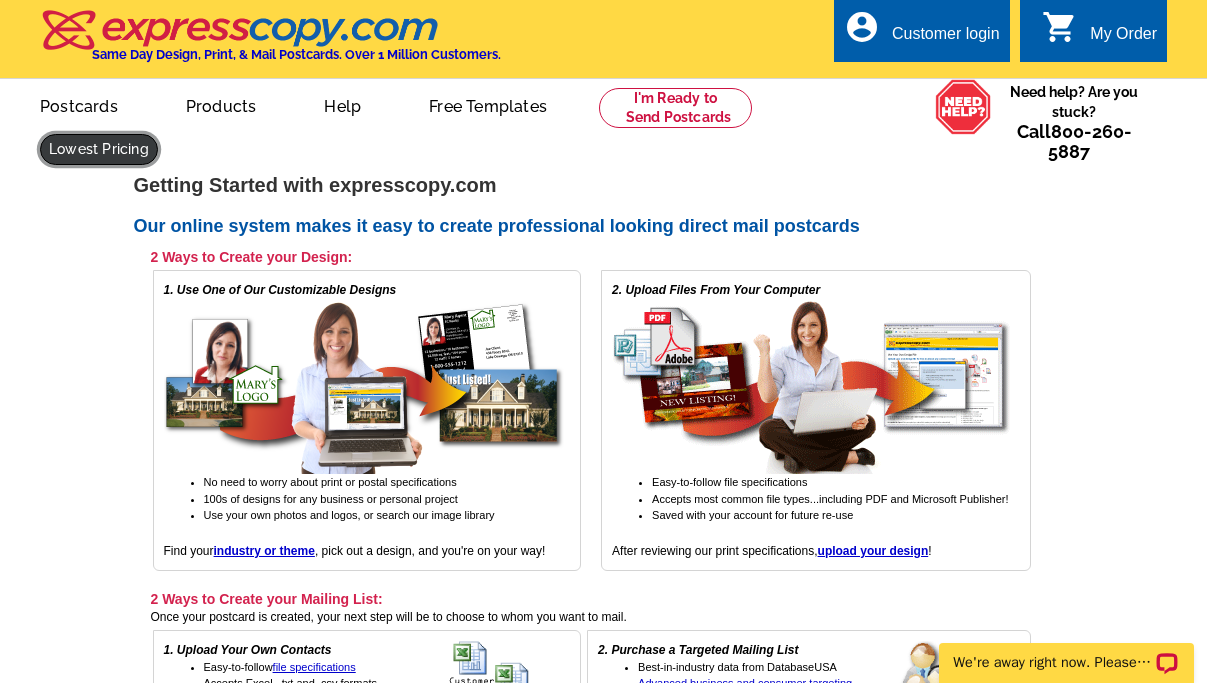 click at bounding box center [99, 149] 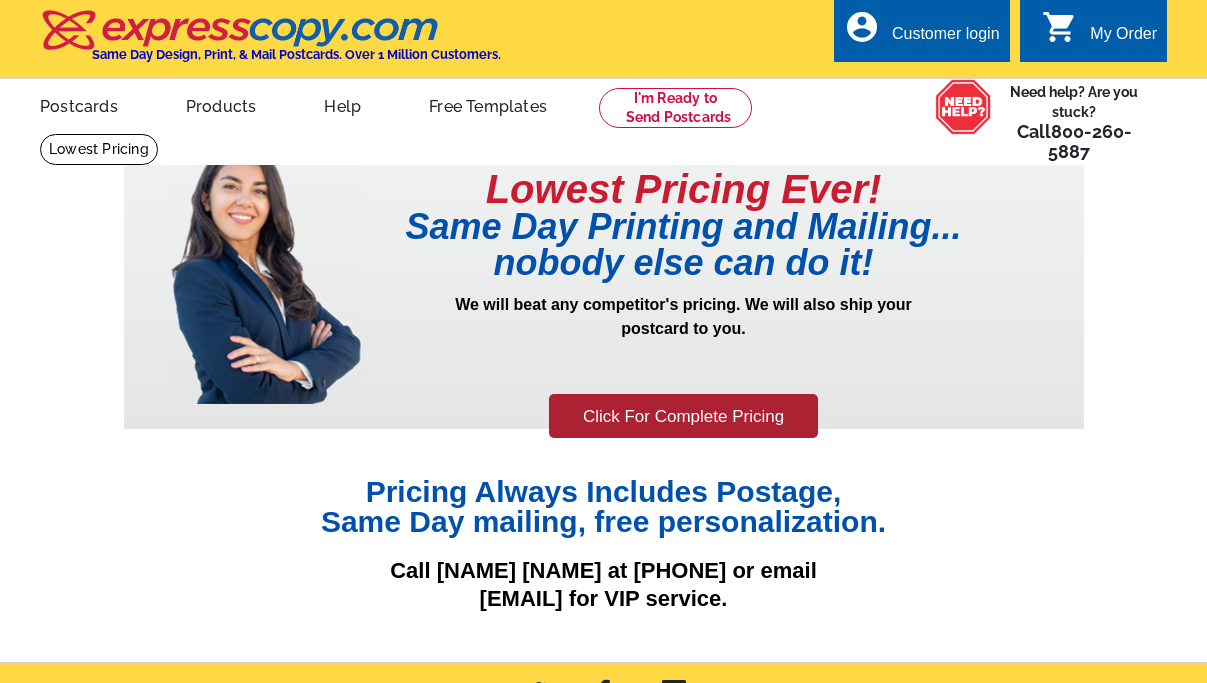 scroll, scrollTop: 0, scrollLeft: 0, axis: both 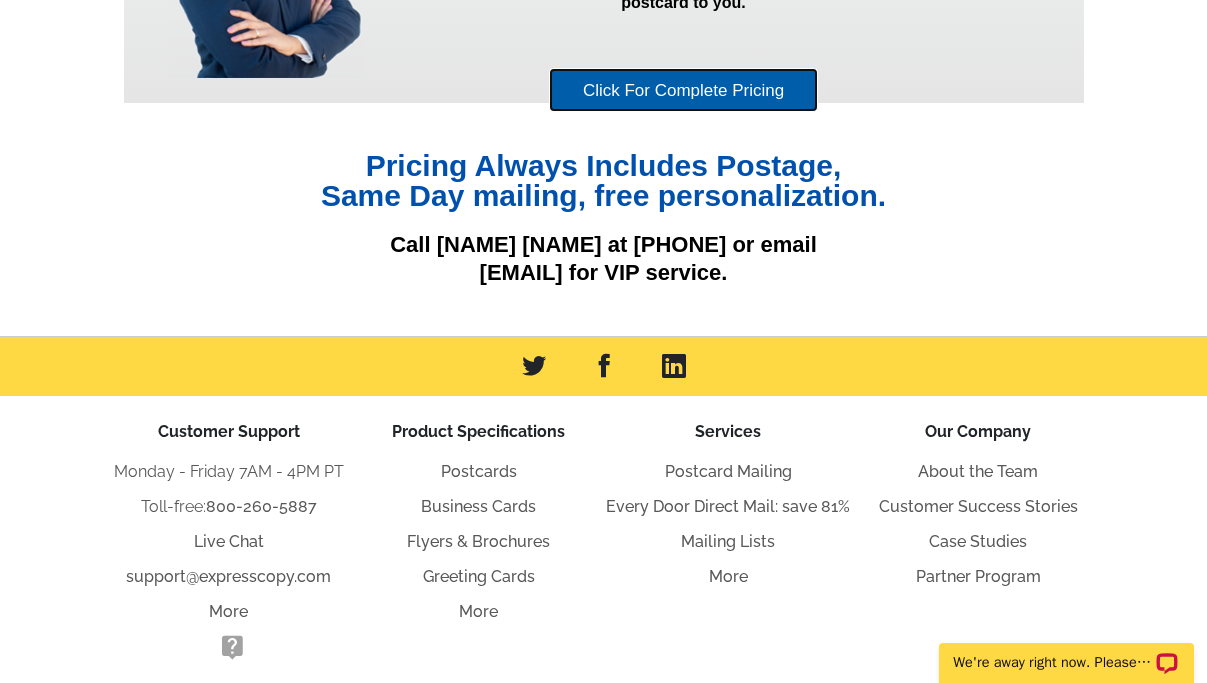 click on "Click For Complete Pricing" at bounding box center (683, 90) 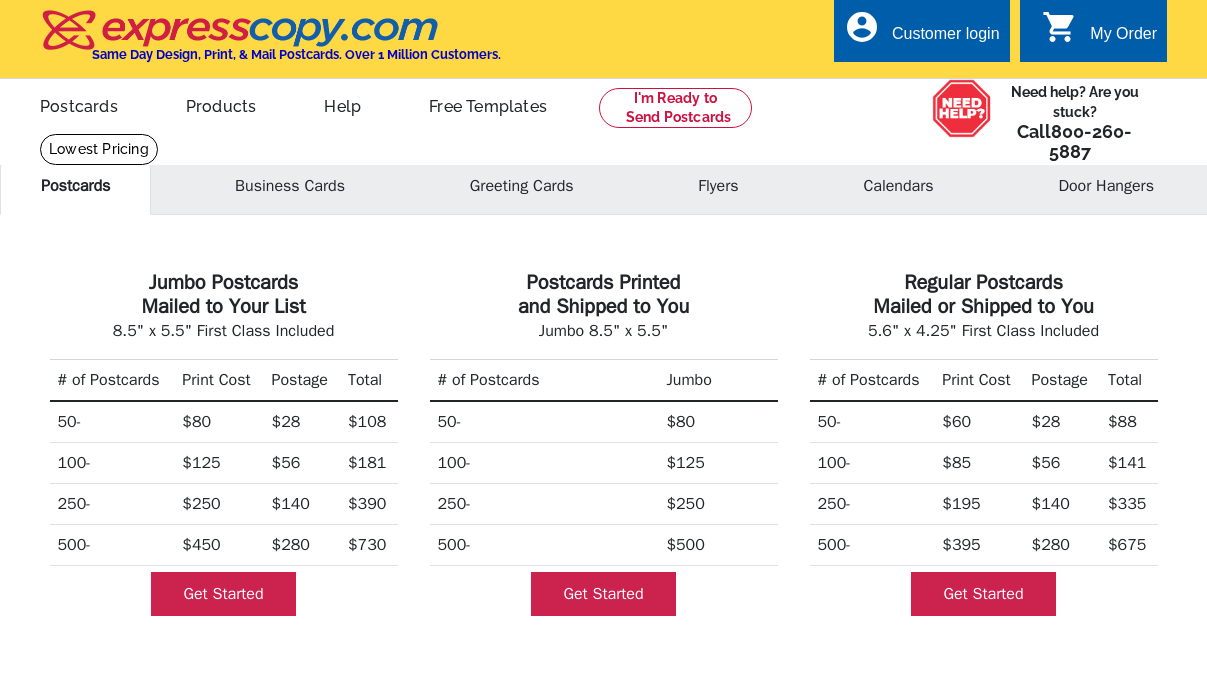 scroll, scrollTop: 0, scrollLeft: 0, axis: both 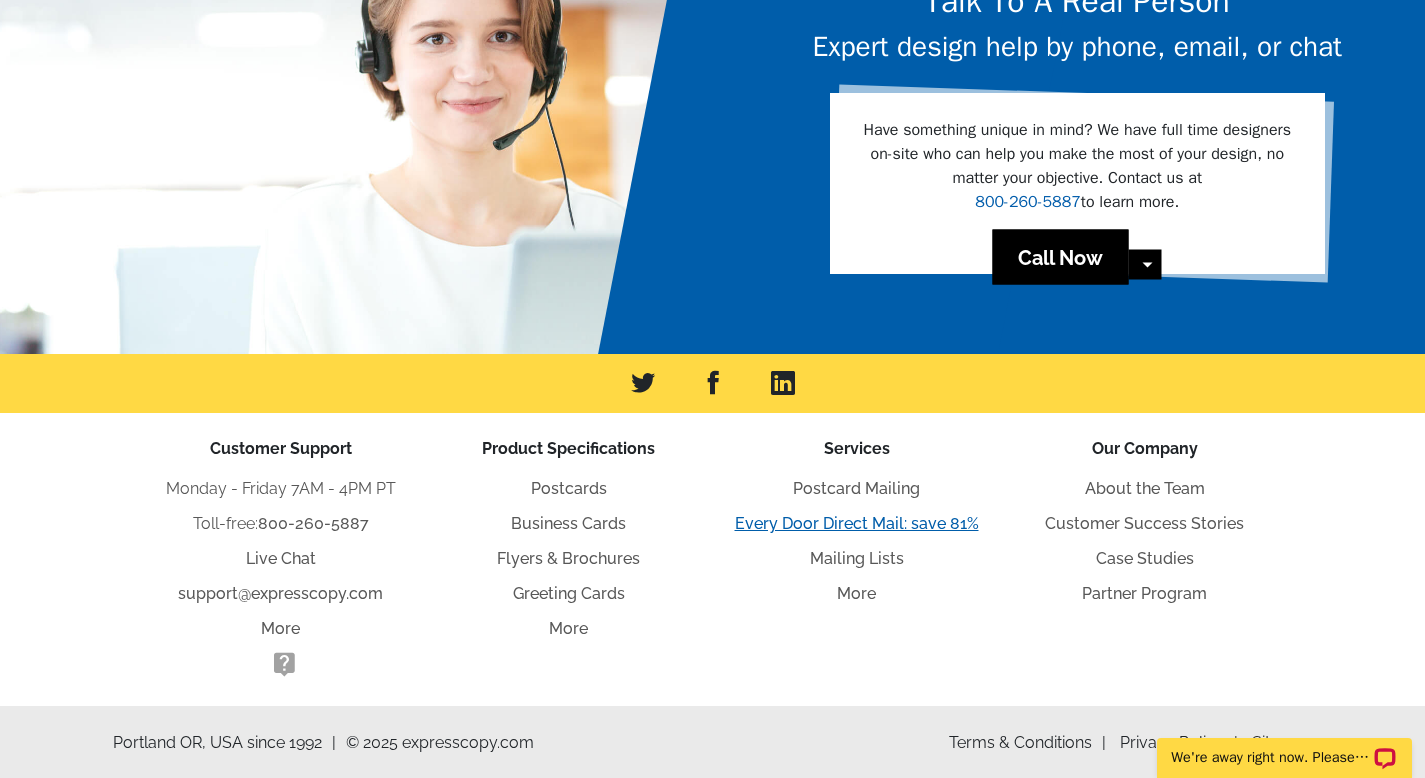 click on "Every Door Direct Mail: save 81%" at bounding box center (857, 523) 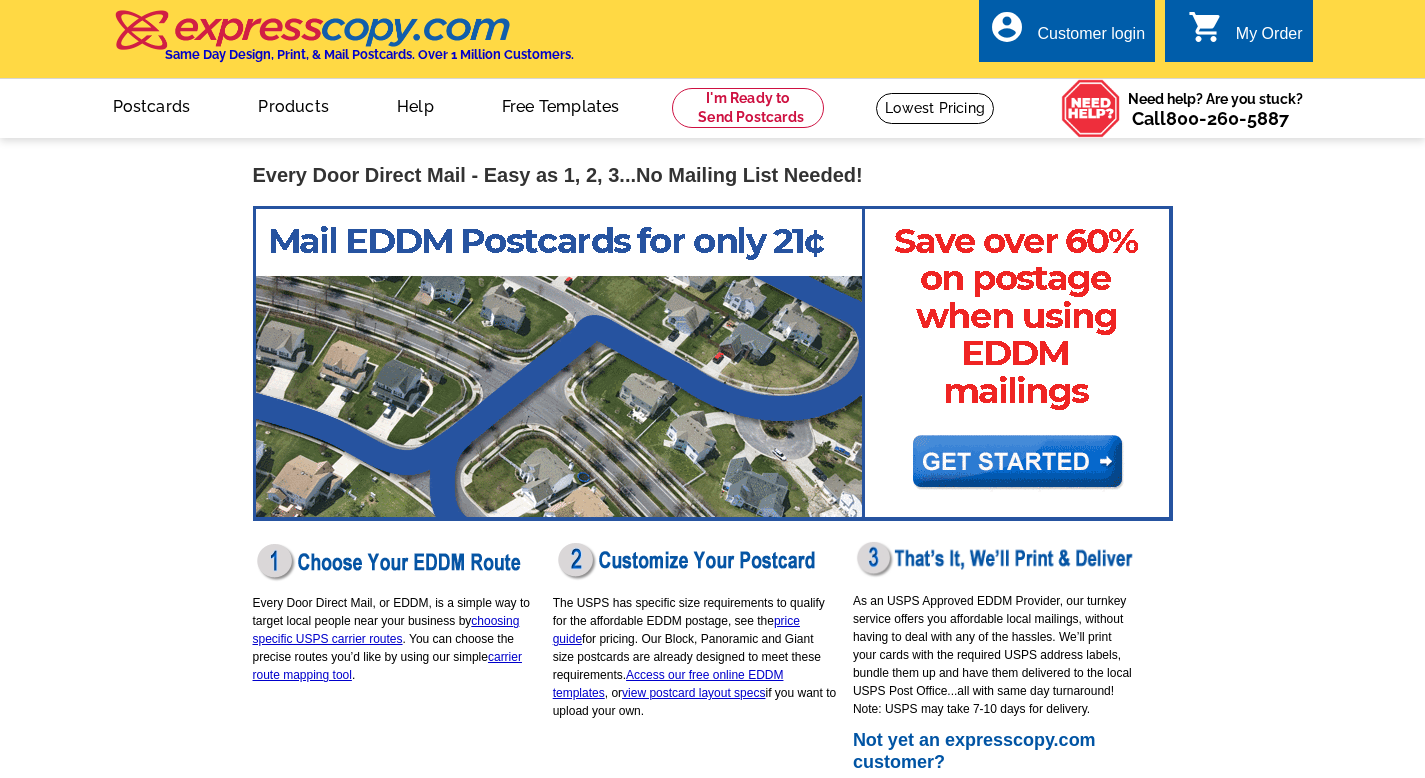 scroll, scrollTop: 48, scrollLeft: 0, axis: vertical 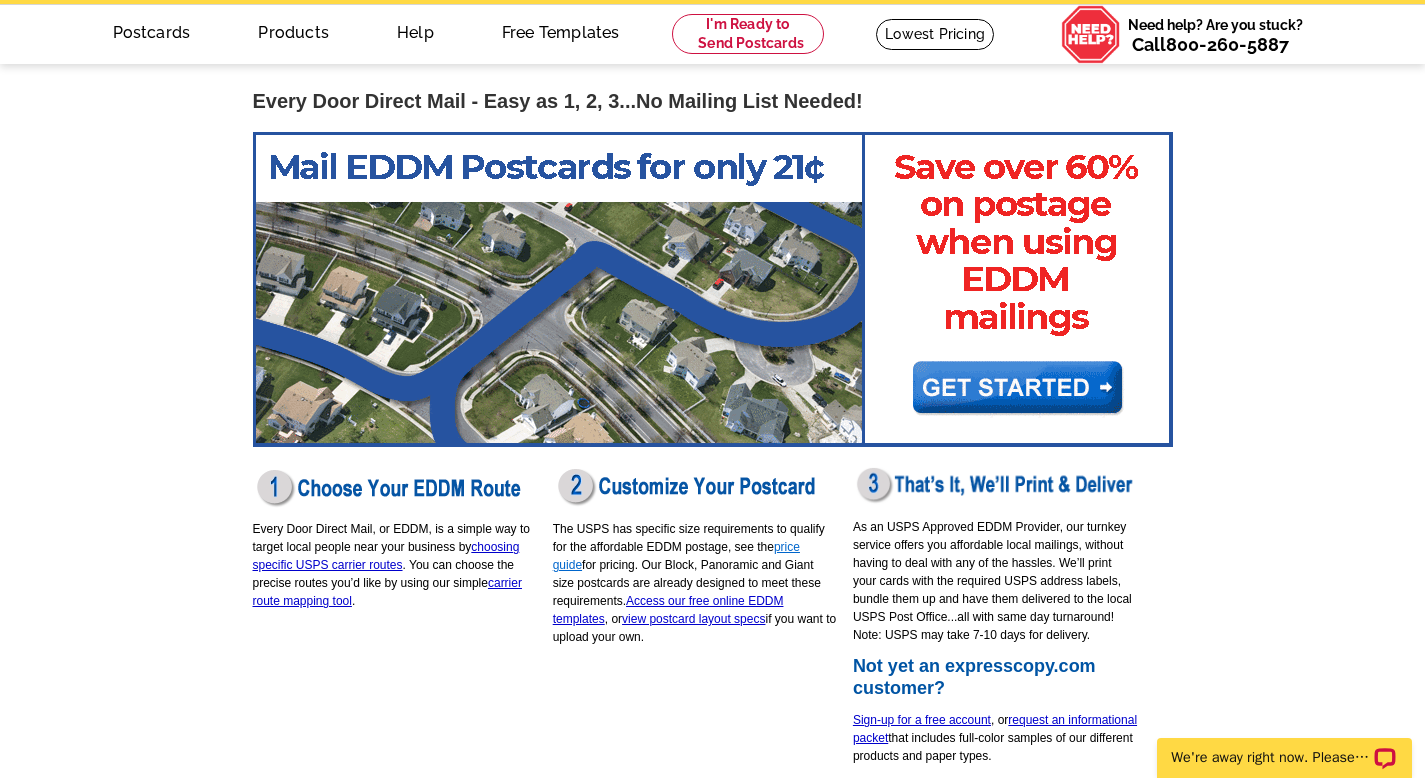 click on "price guide" at bounding box center [676, 556] 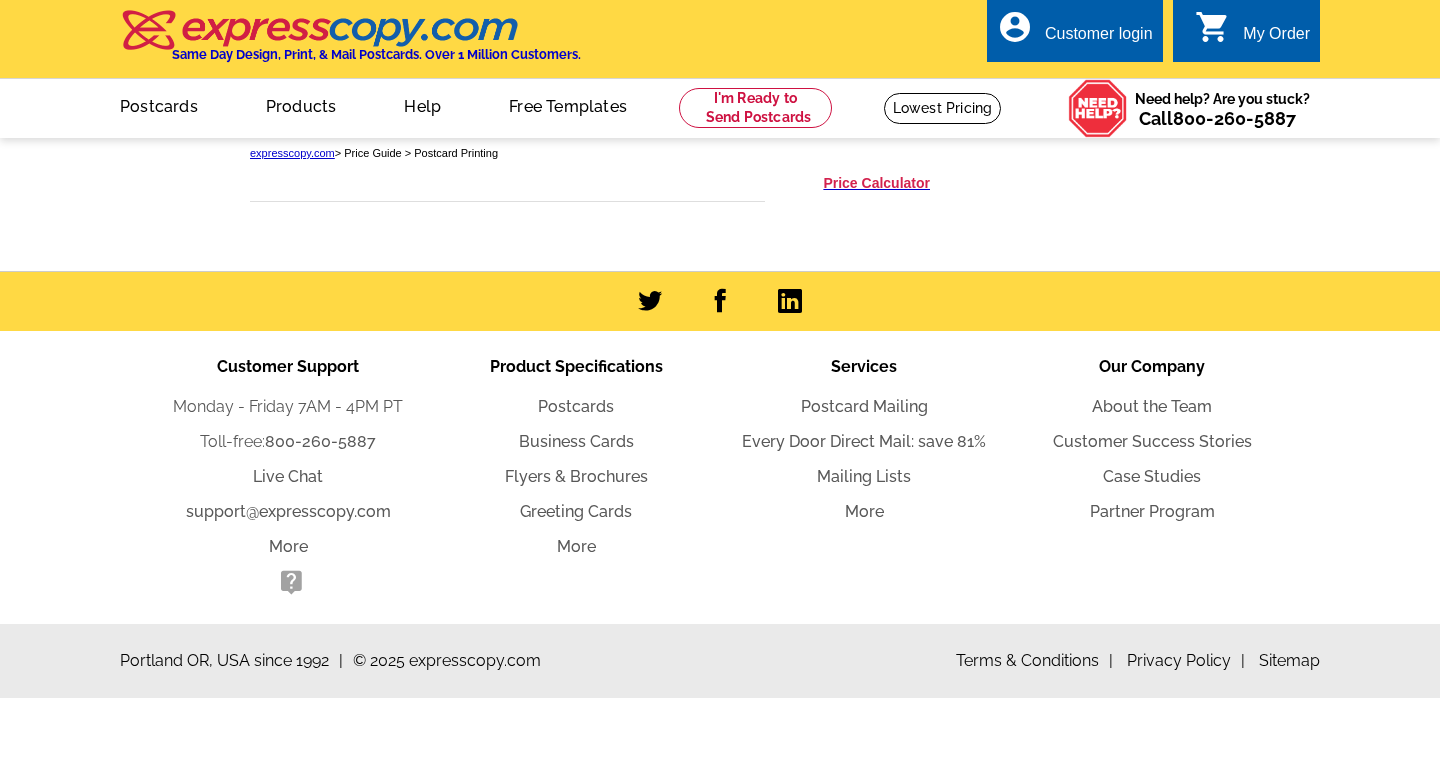 scroll, scrollTop: 0, scrollLeft: 0, axis: both 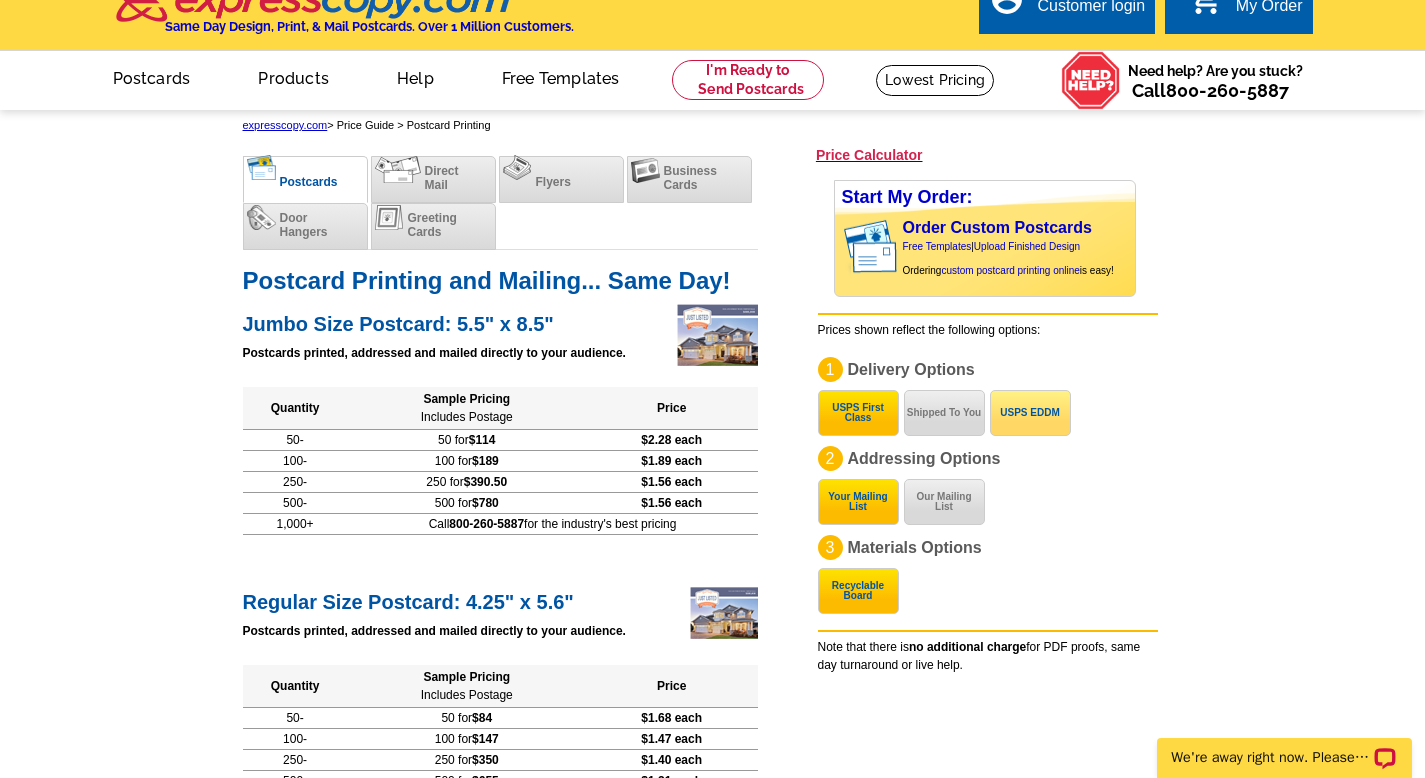 click on "USPS EDDM" at bounding box center [1030, 413] 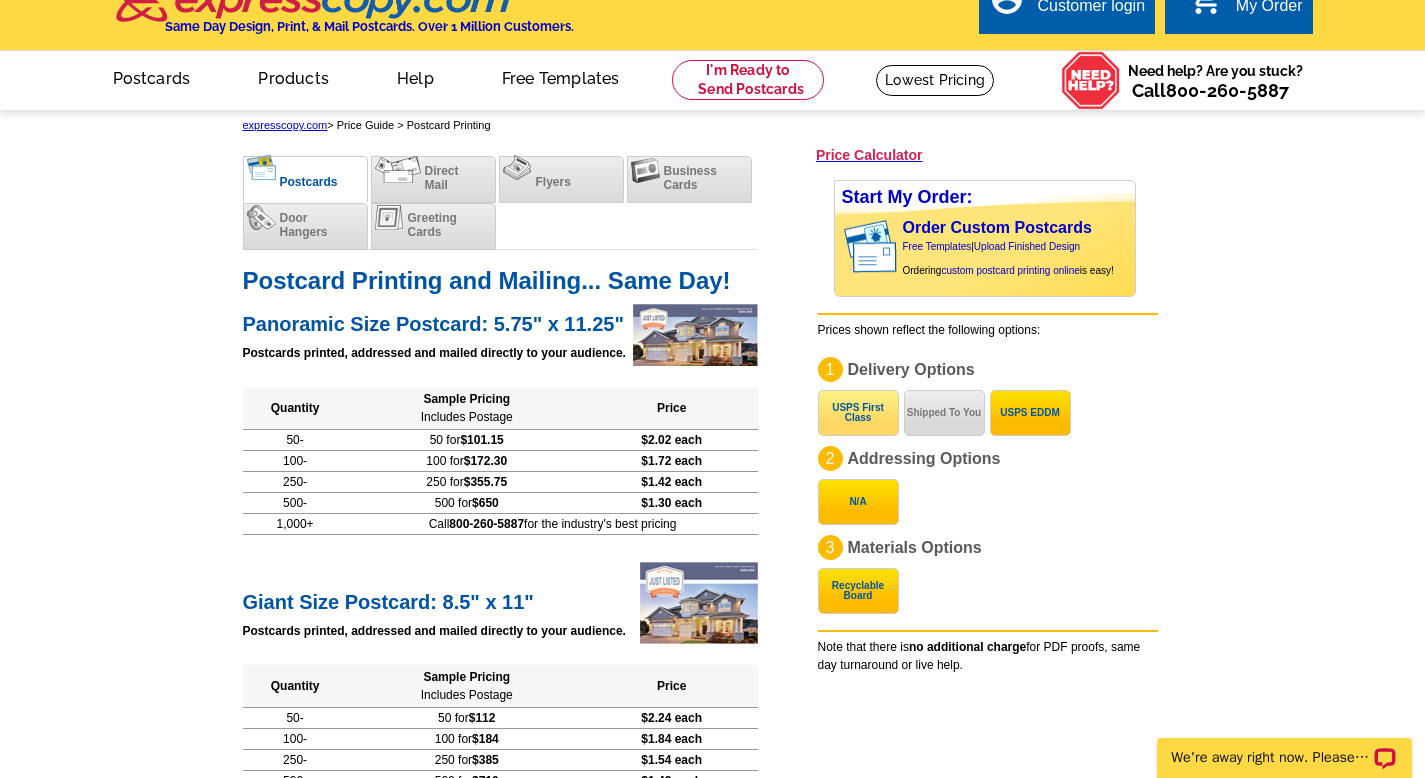 click on "USPS First Class" at bounding box center [858, 413] 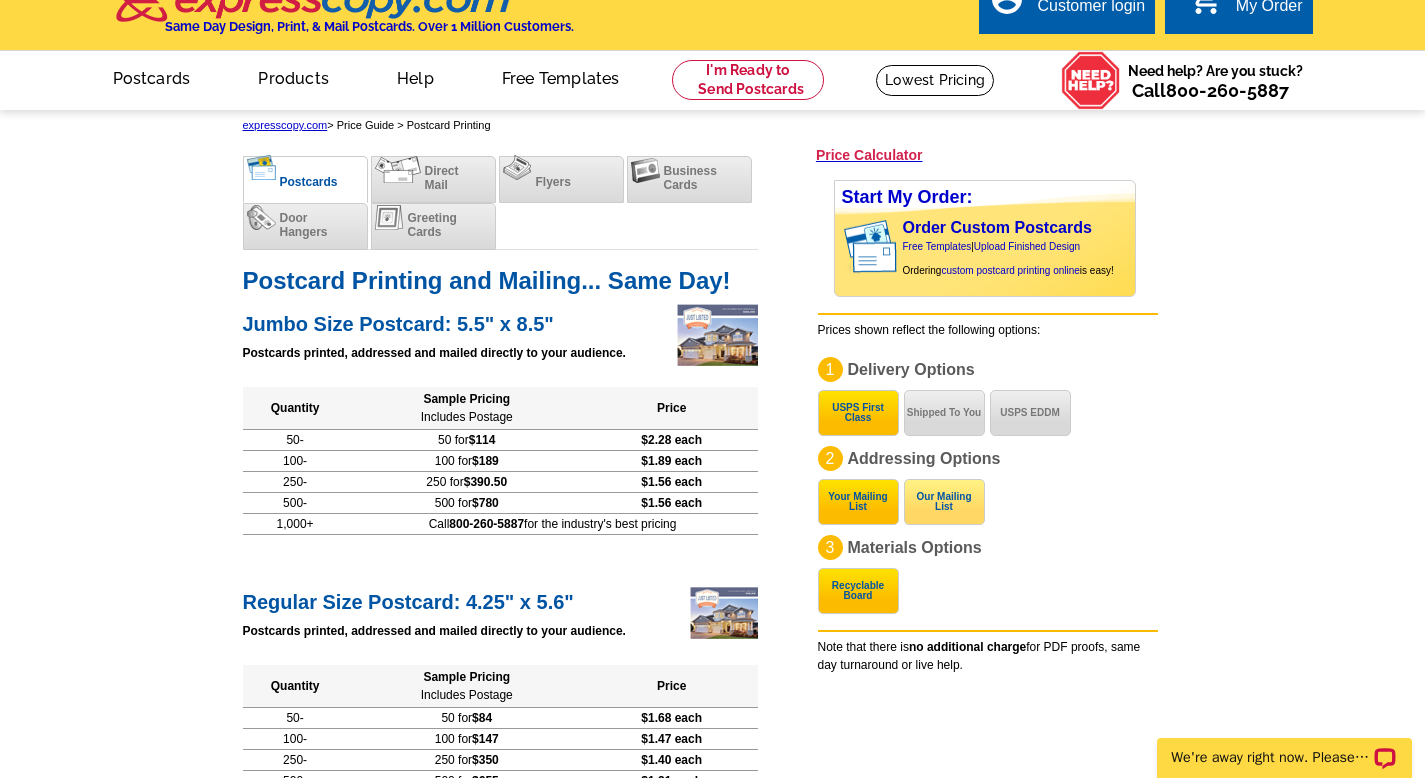 click on "Our Mailing List" at bounding box center (944, 502) 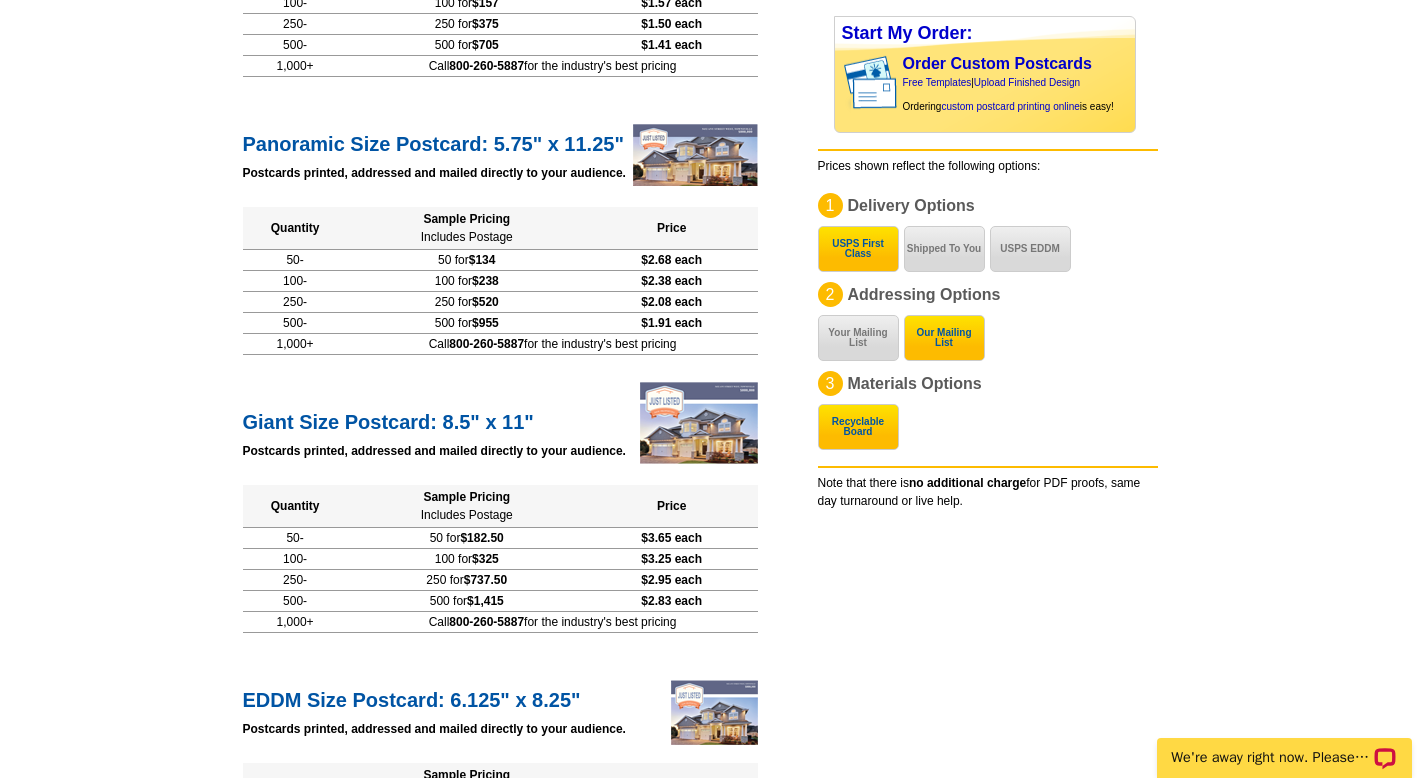 scroll, scrollTop: 1640, scrollLeft: 0, axis: vertical 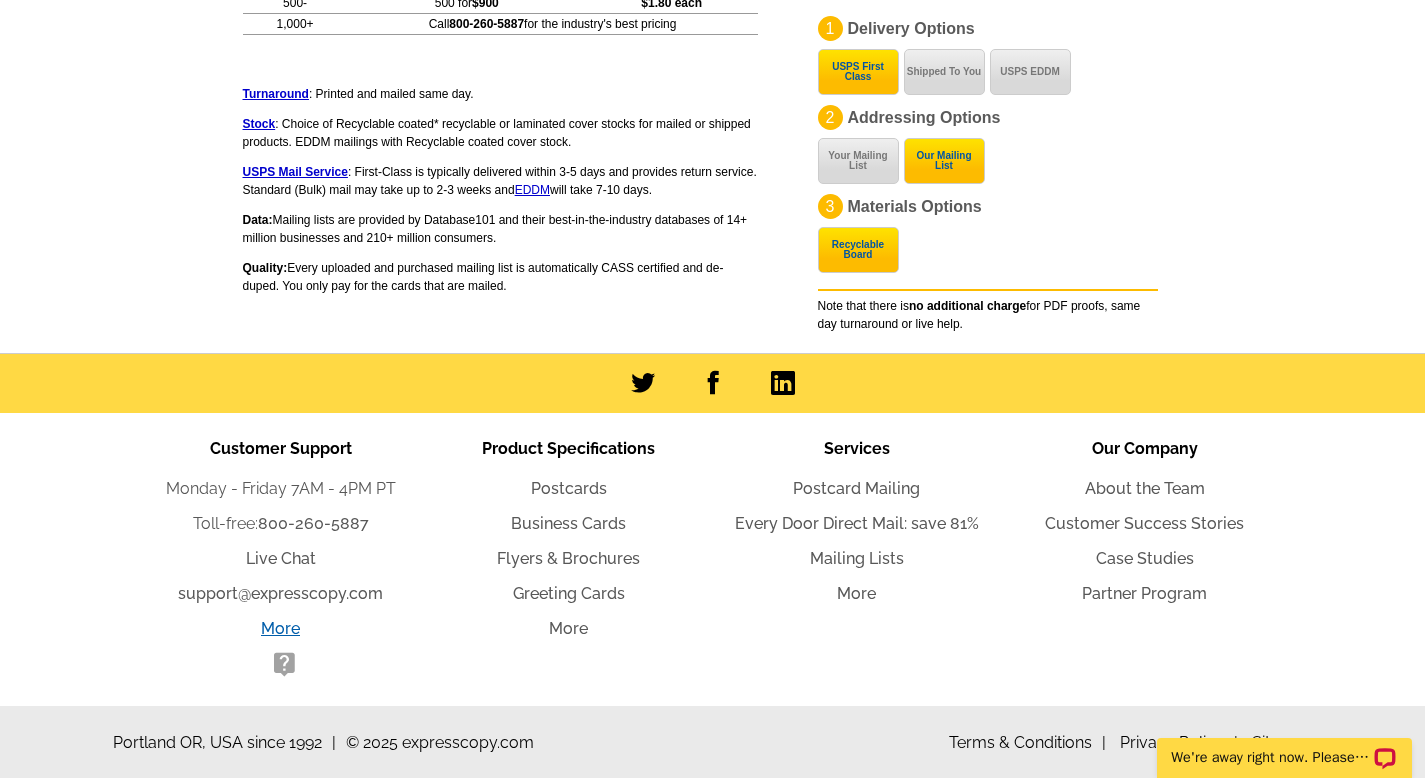 click on "More" at bounding box center (280, 628) 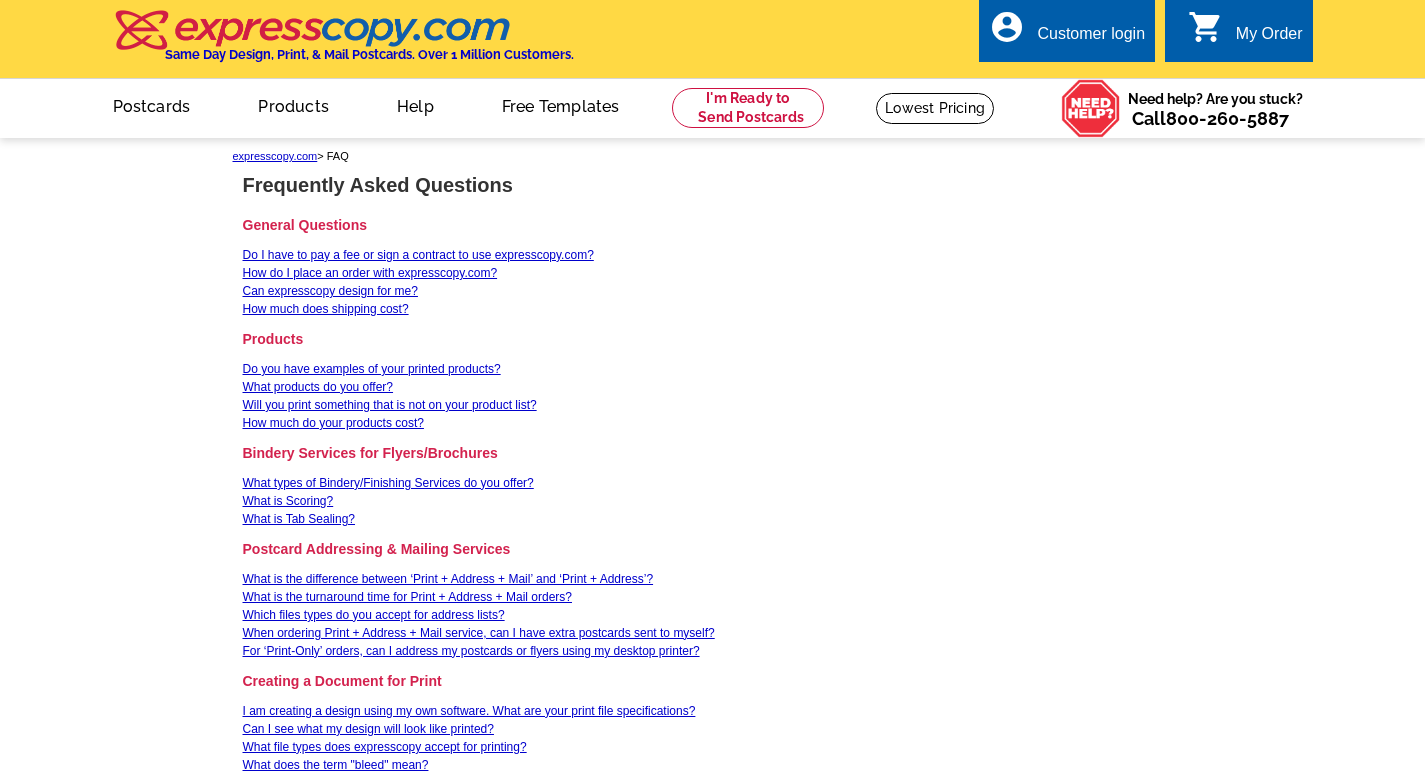 scroll, scrollTop: 0, scrollLeft: 0, axis: both 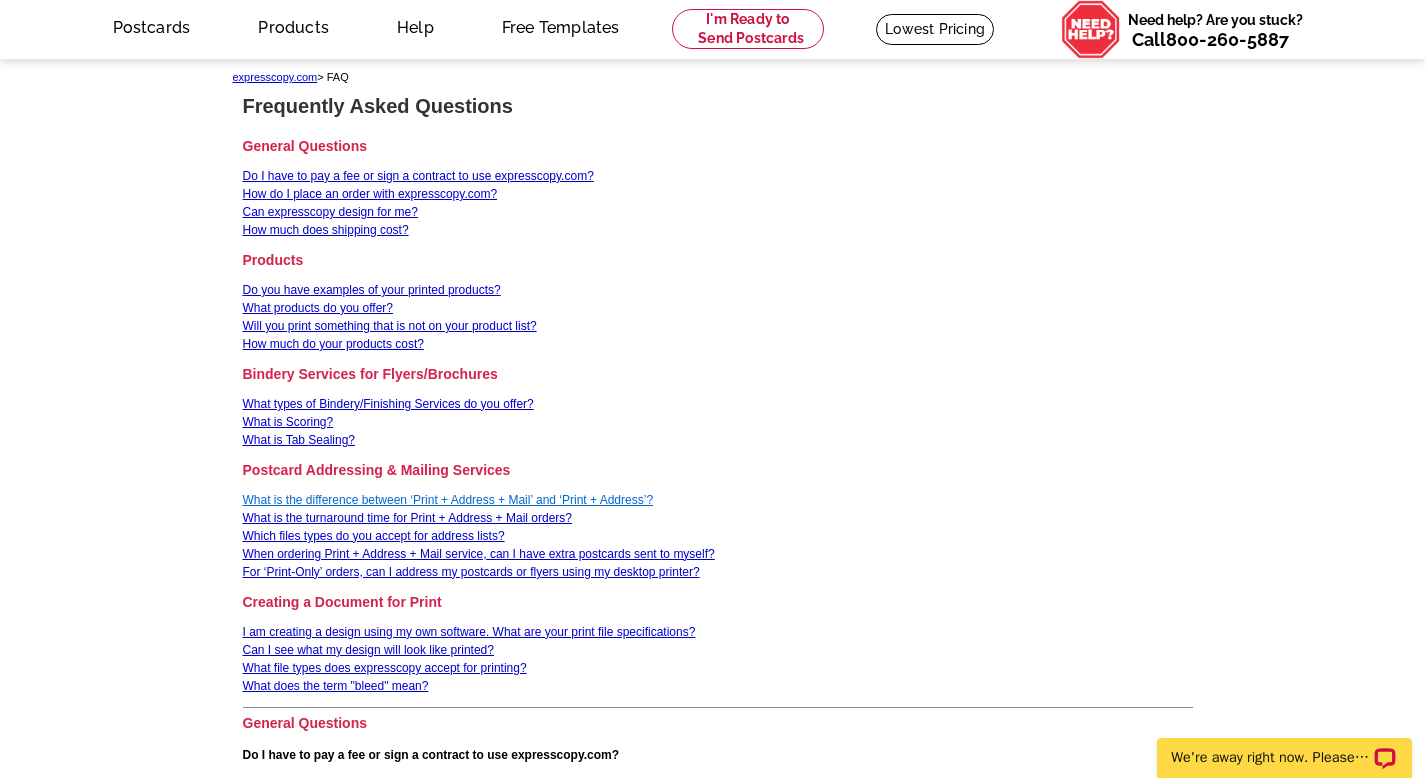 click on "What is the difference between ‘Print + Address + Mail’ and ‘Print + Address’?" at bounding box center (448, 500) 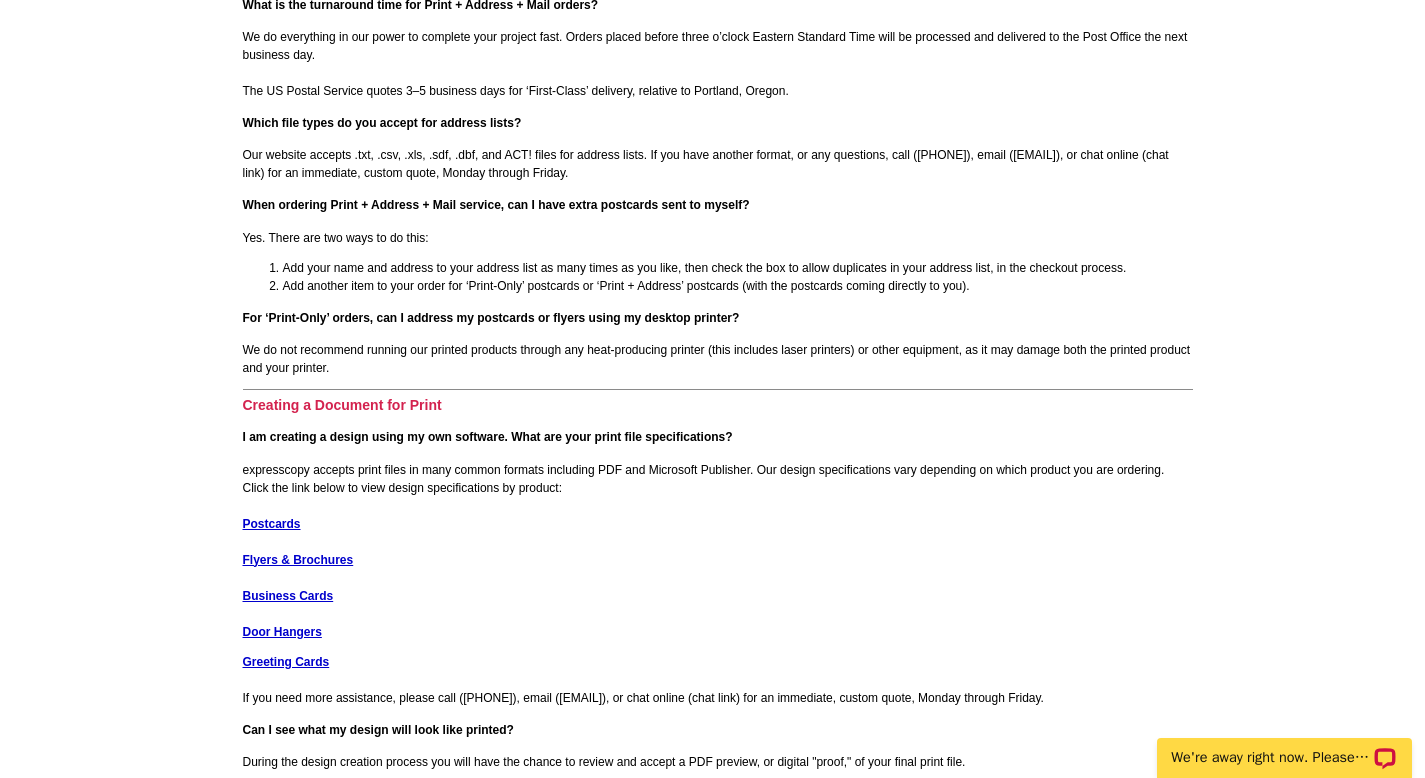 scroll, scrollTop: 2051, scrollLeft: 0, axis: vertical 